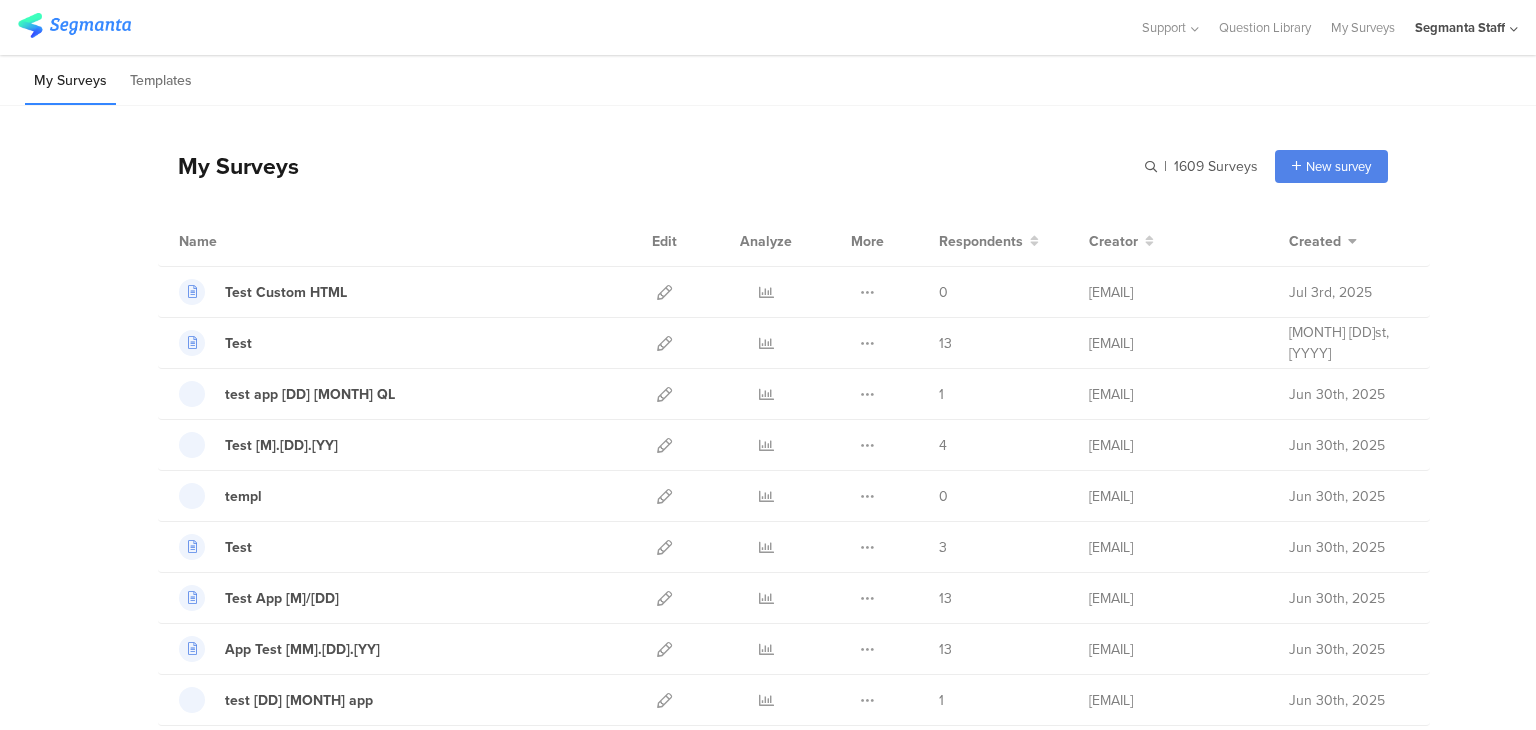 scroll, scrollTop: 0, scrollLeft: 0, axis: both 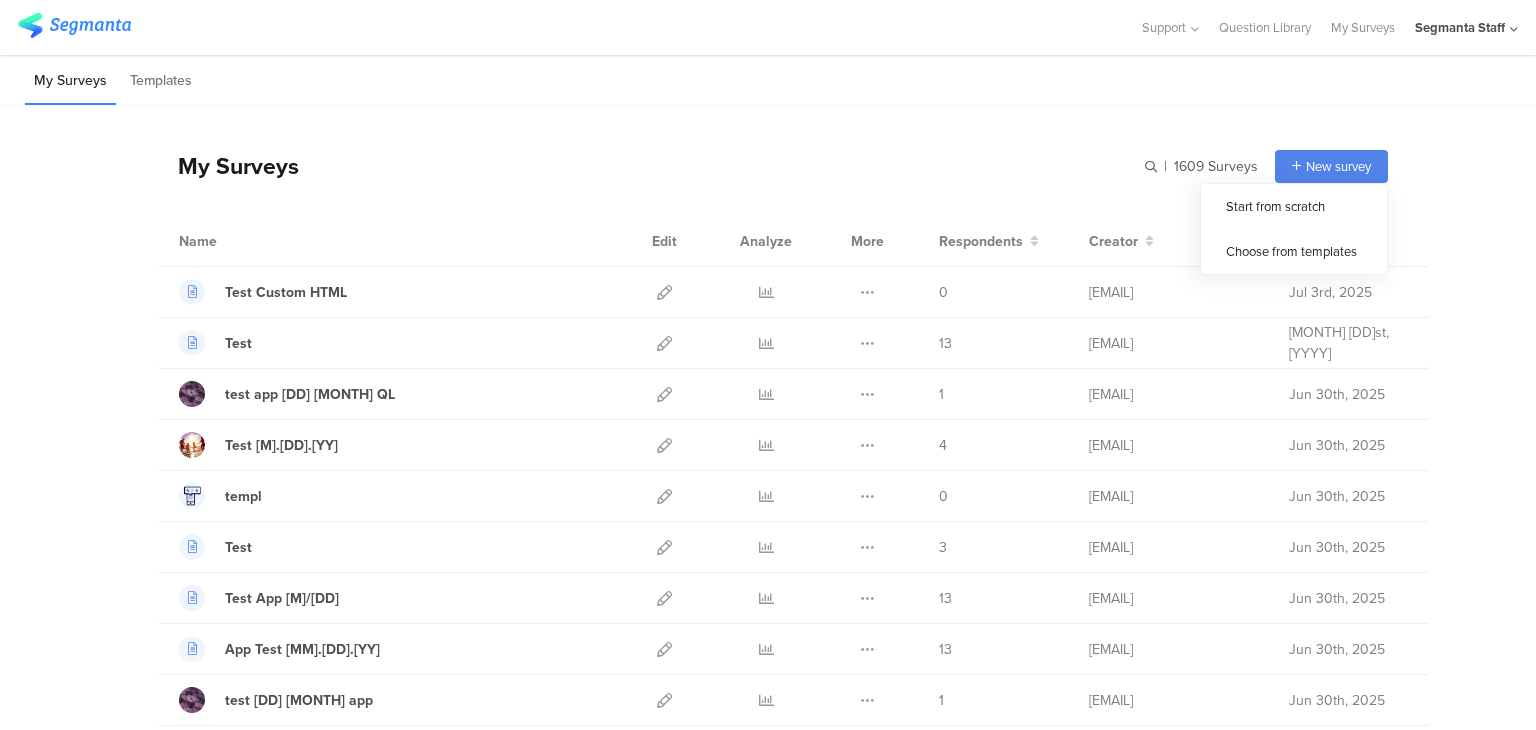 click on "New survey" at bounding box center [1338, 166] 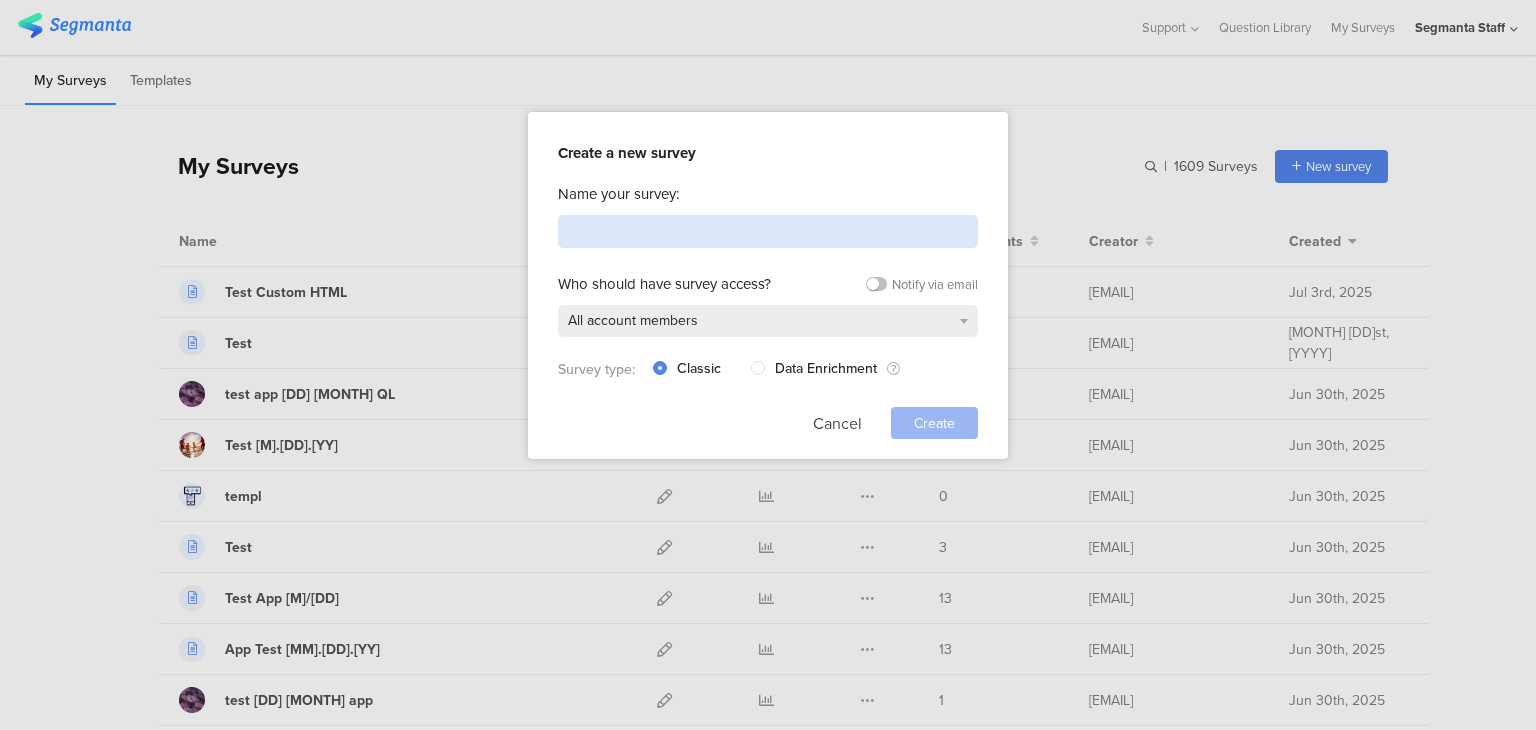 click at bounding box center [768, 231] 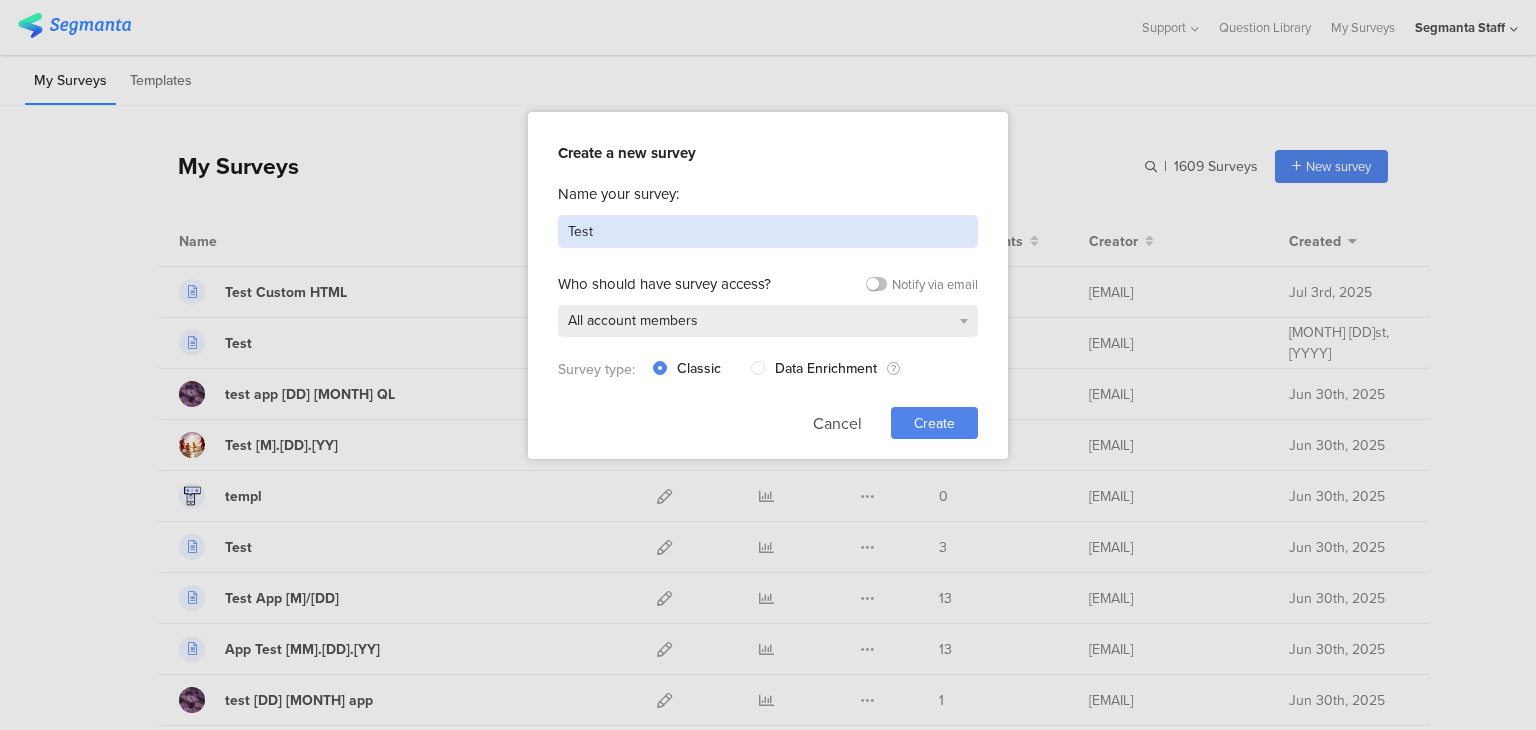type on "Test" 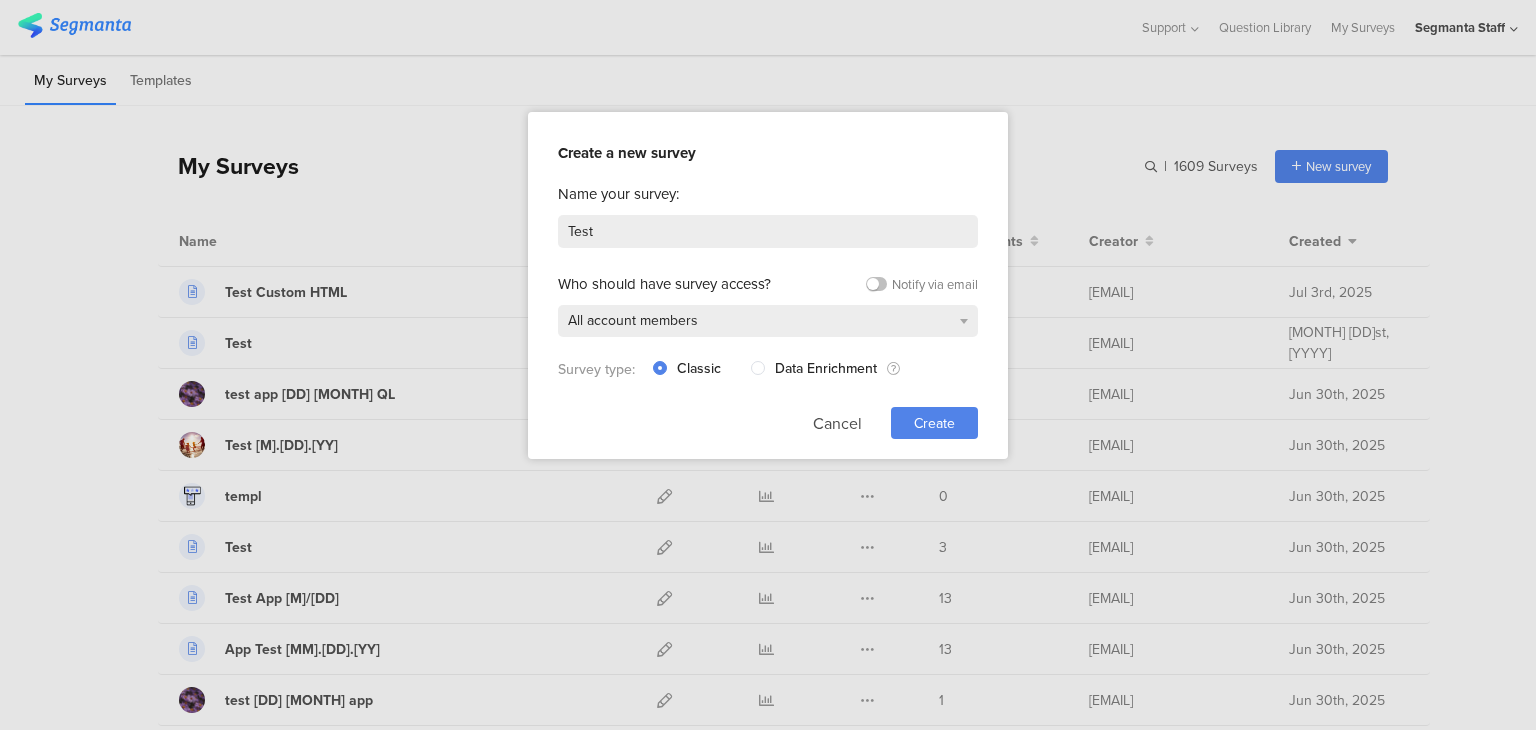 click on "Create" at bounding box center [934, 423] 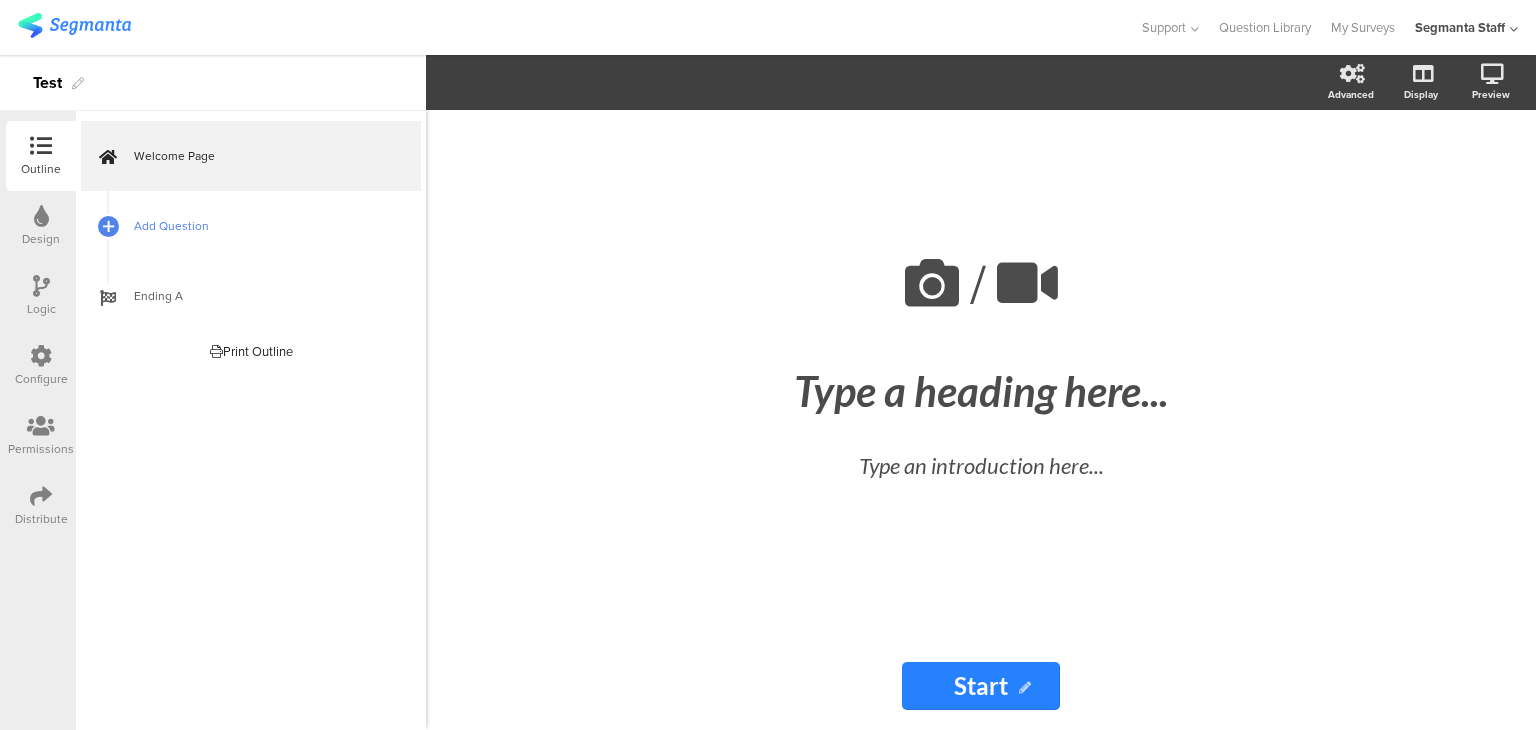 click on "Add Question" at bounding box center [262, 226] 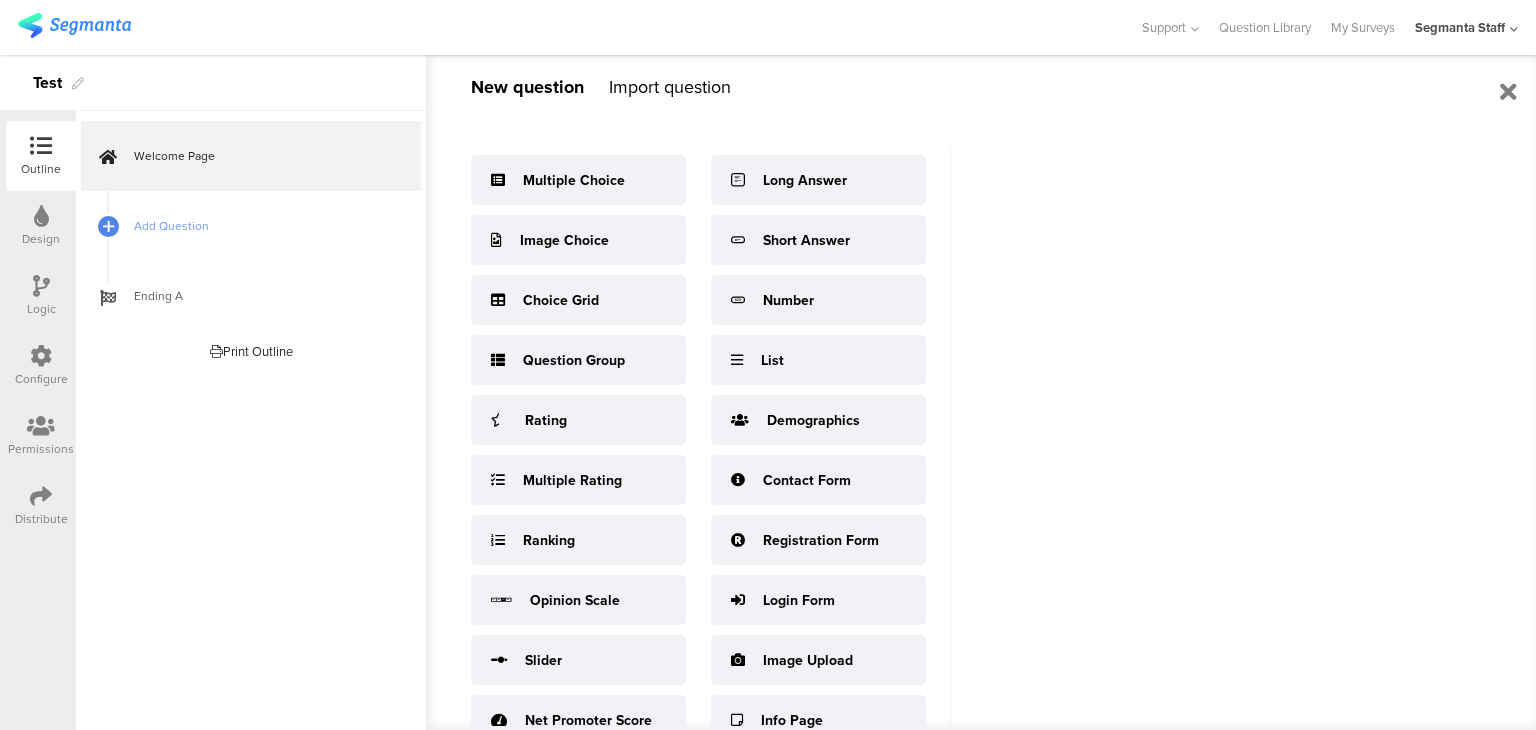 scroll, scrollTop: 40, scrollLeft: 0, axis: vertical 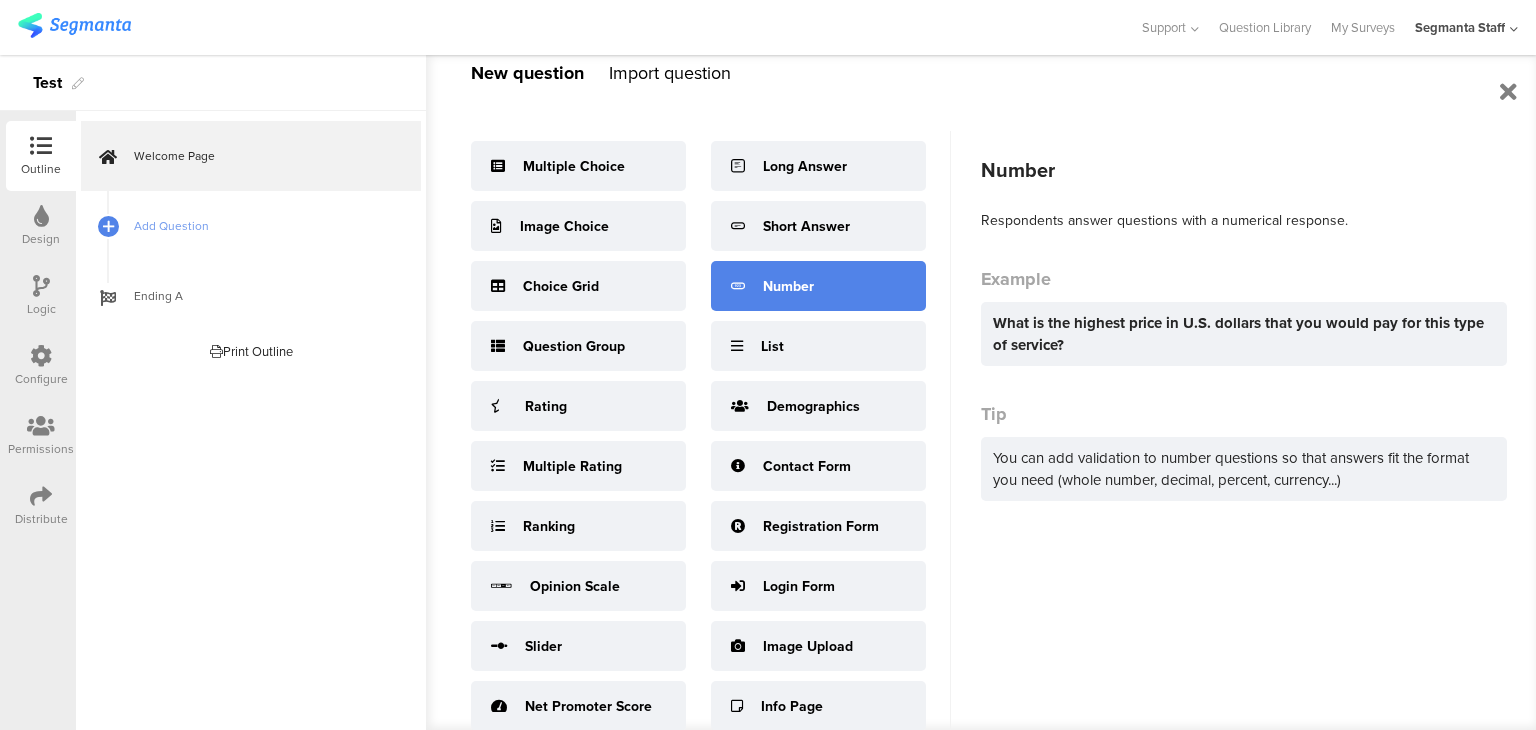 click on "Number" at bounding box center (818, 286) 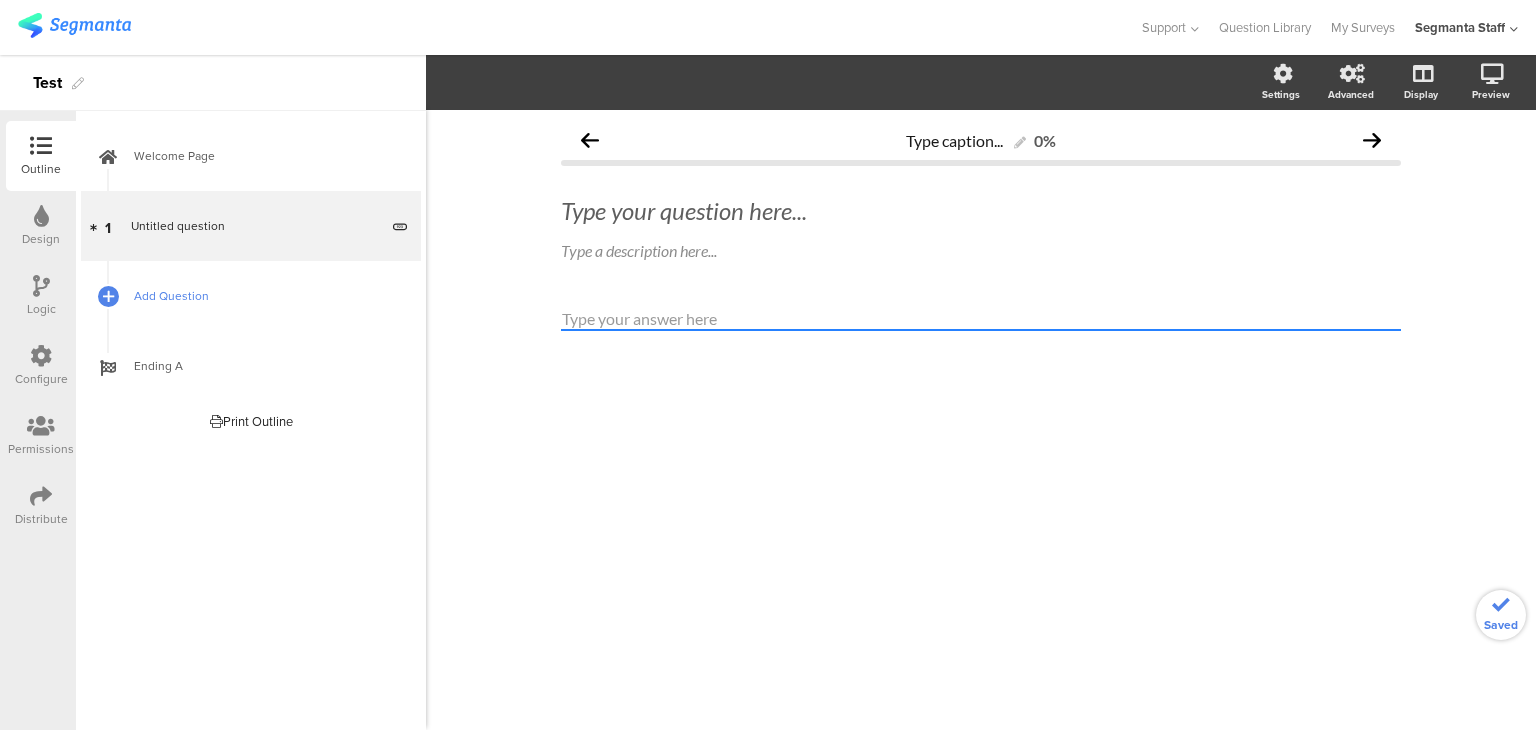 scroll, scrollTop: 0, scrollLeft: 0, axis: both 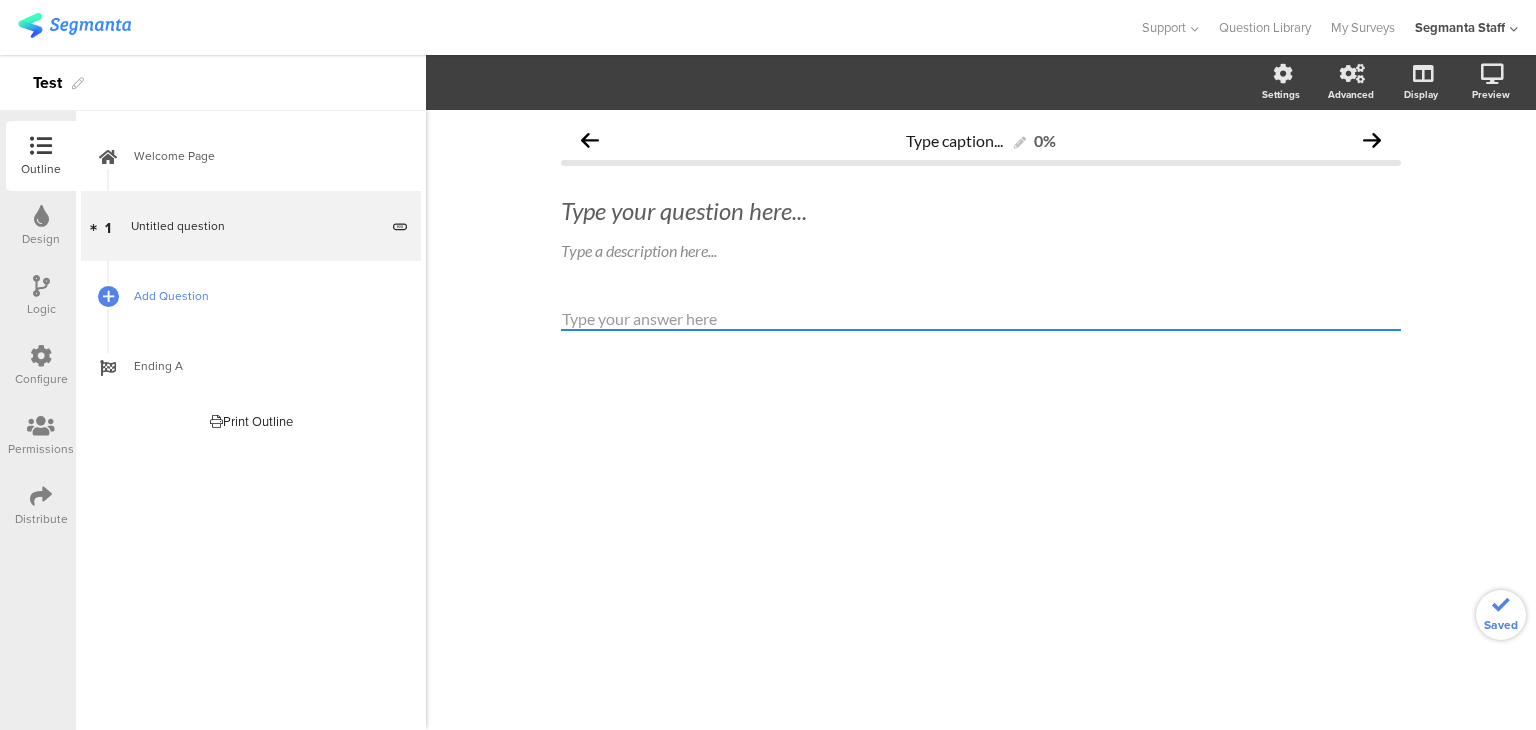 click at bounding box center (108, 296) 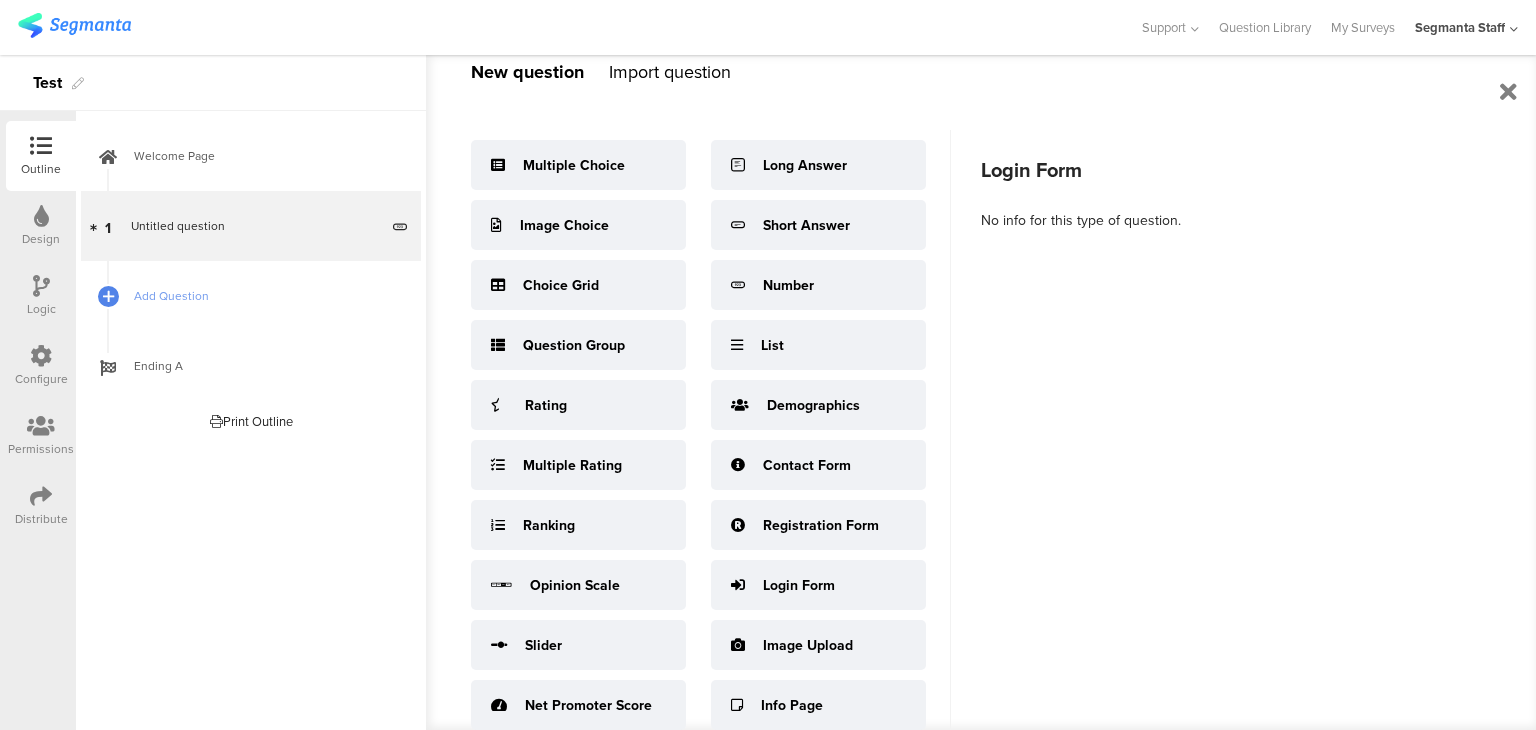 scroll, scrollTop: 56, scrollLeft: 0, axis: vertical 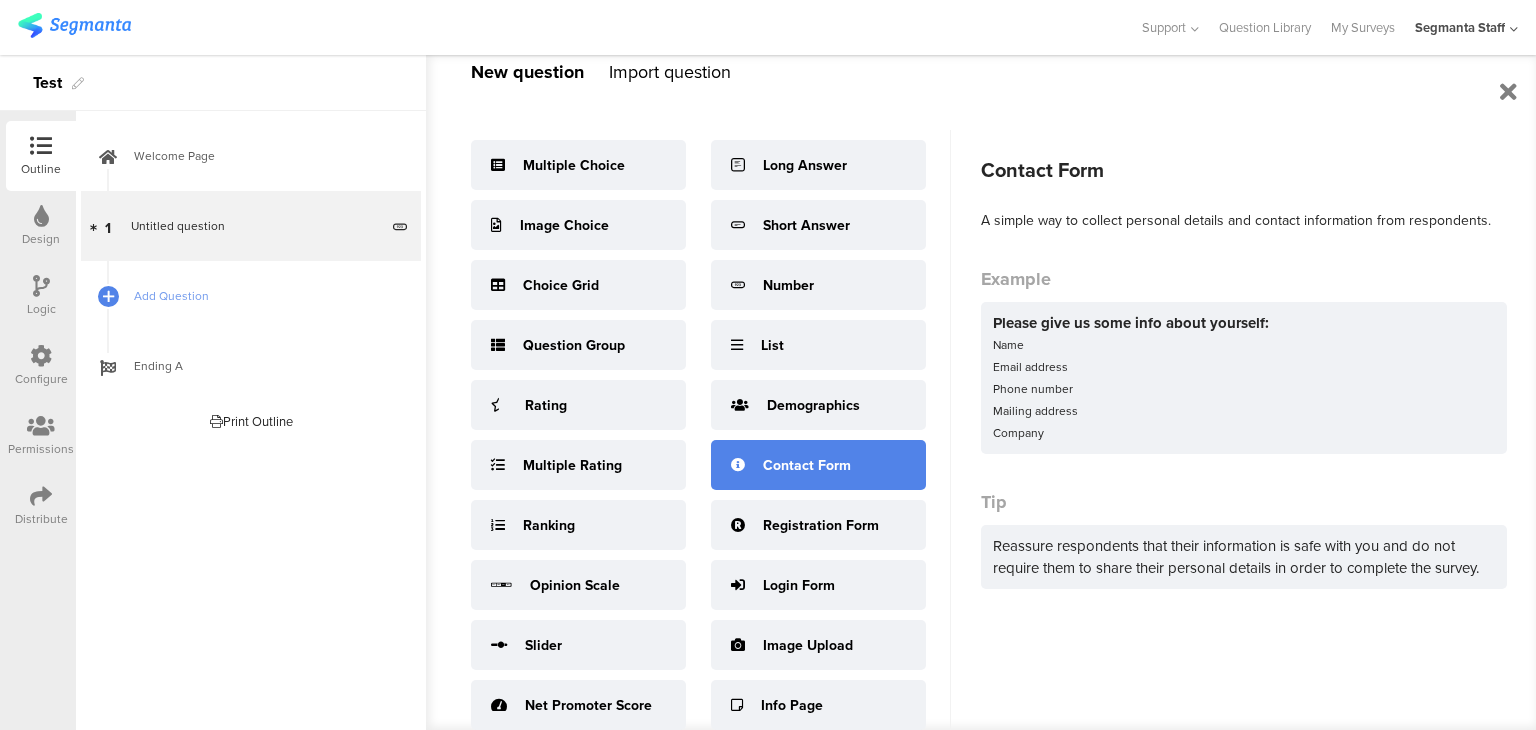 click on "Contact Form" at bounding box center [818, 465] 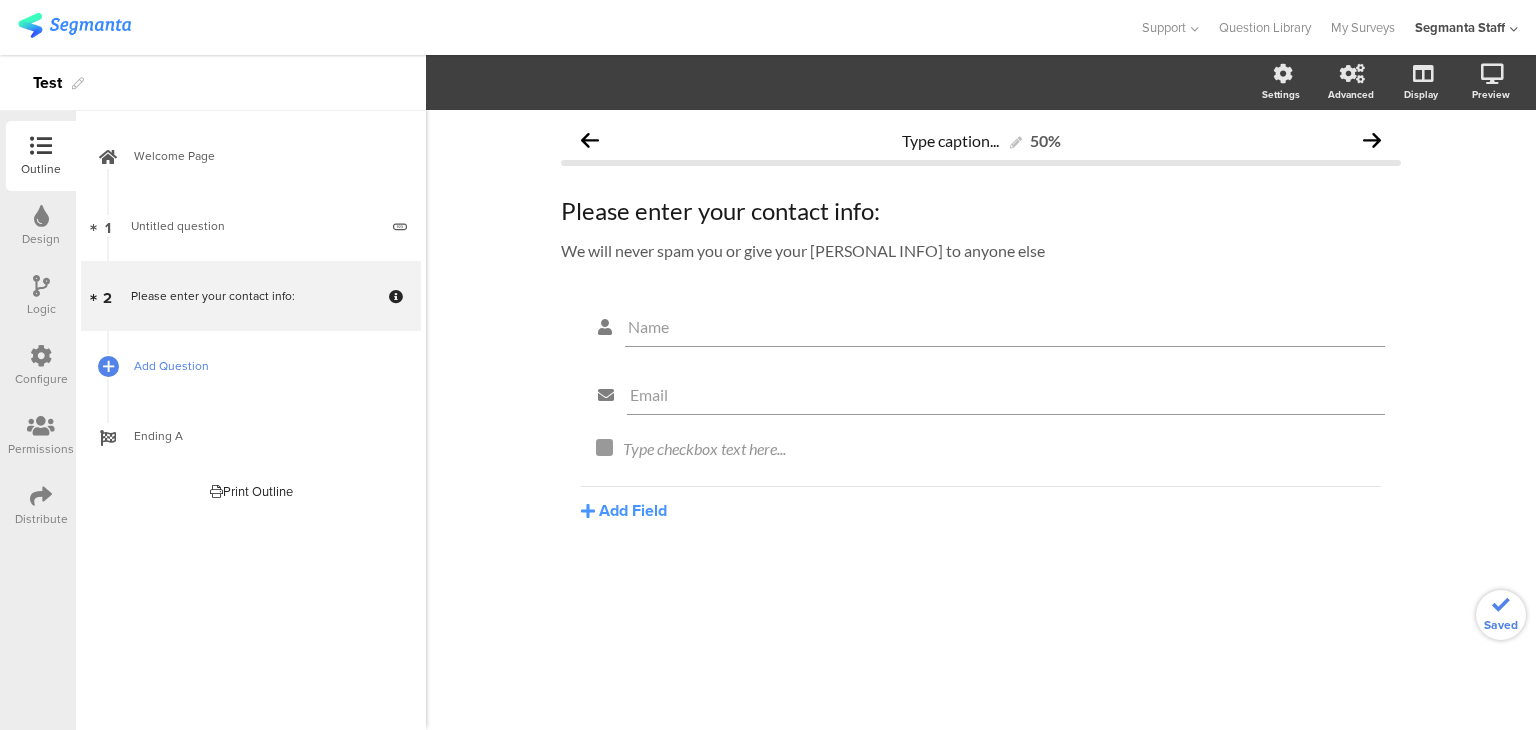 drag, startPoint x: 154, startPoint y: 364, endPoint x: 193, endPoint y: 359, distance: 39.319206 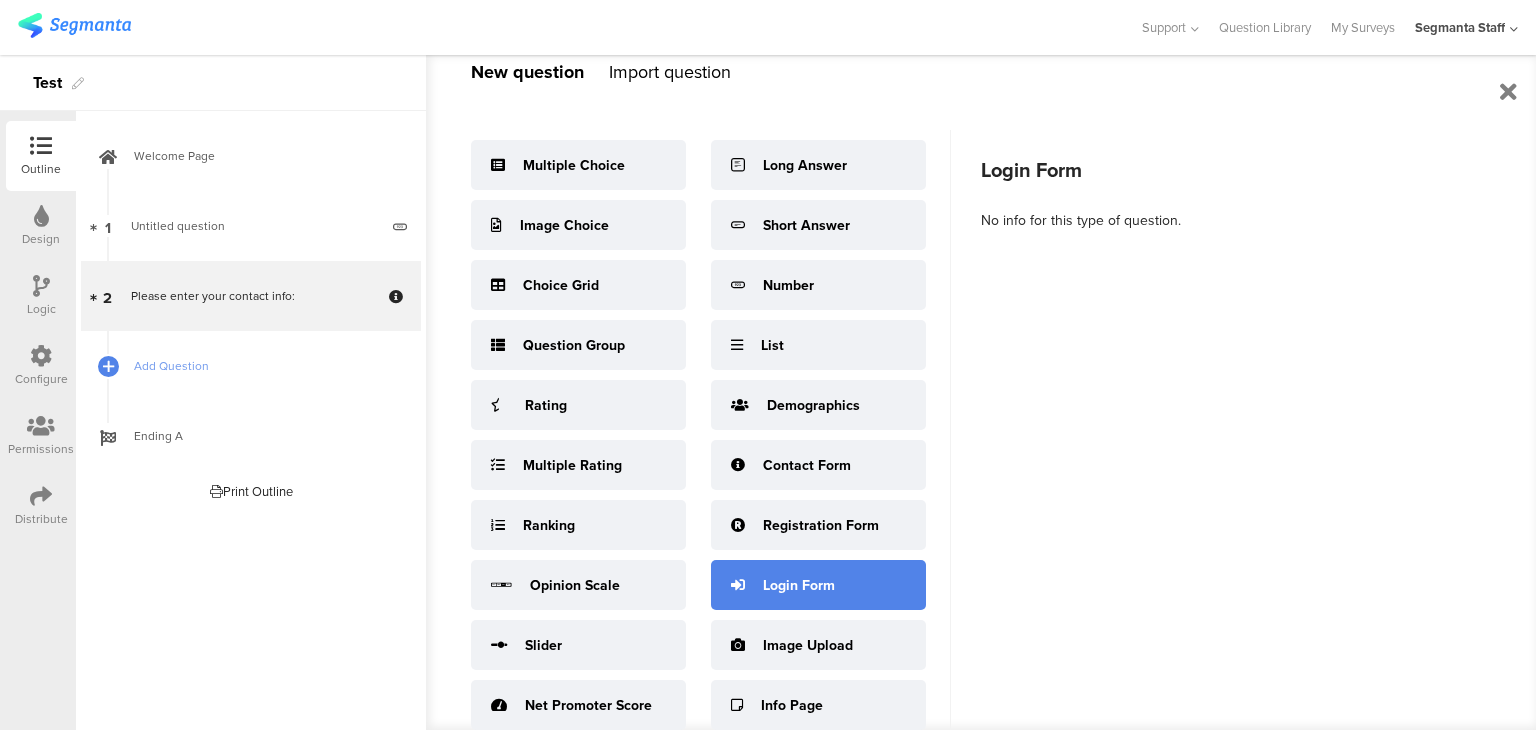 click on "Login Form" at bounding box center (574, 165) 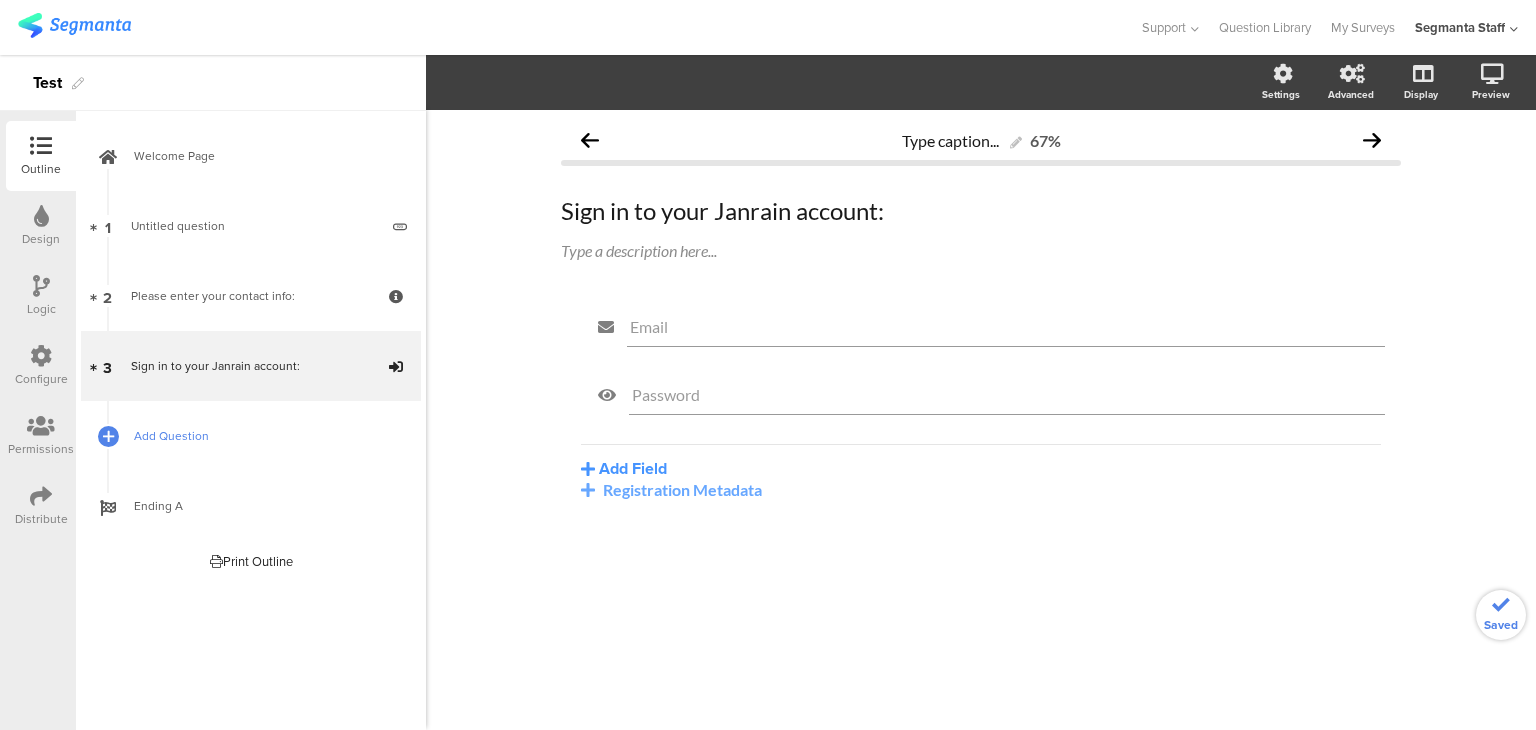 drag, startPoint x: 151, startPoint y: 447, endPoint x: 172, endPoint y: 442, distance: 21.587032 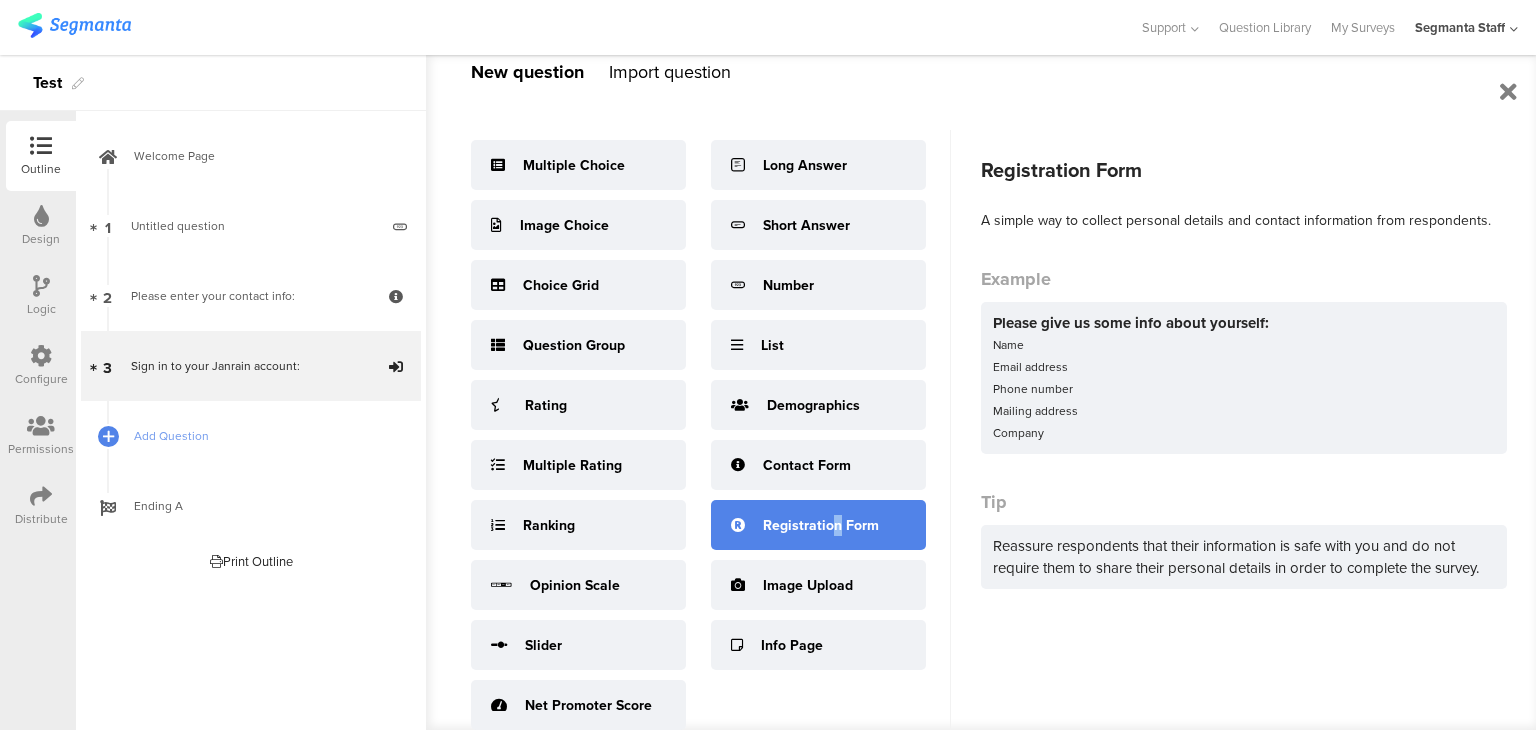 click on "Registration Form" at bounding box center (574, 165) 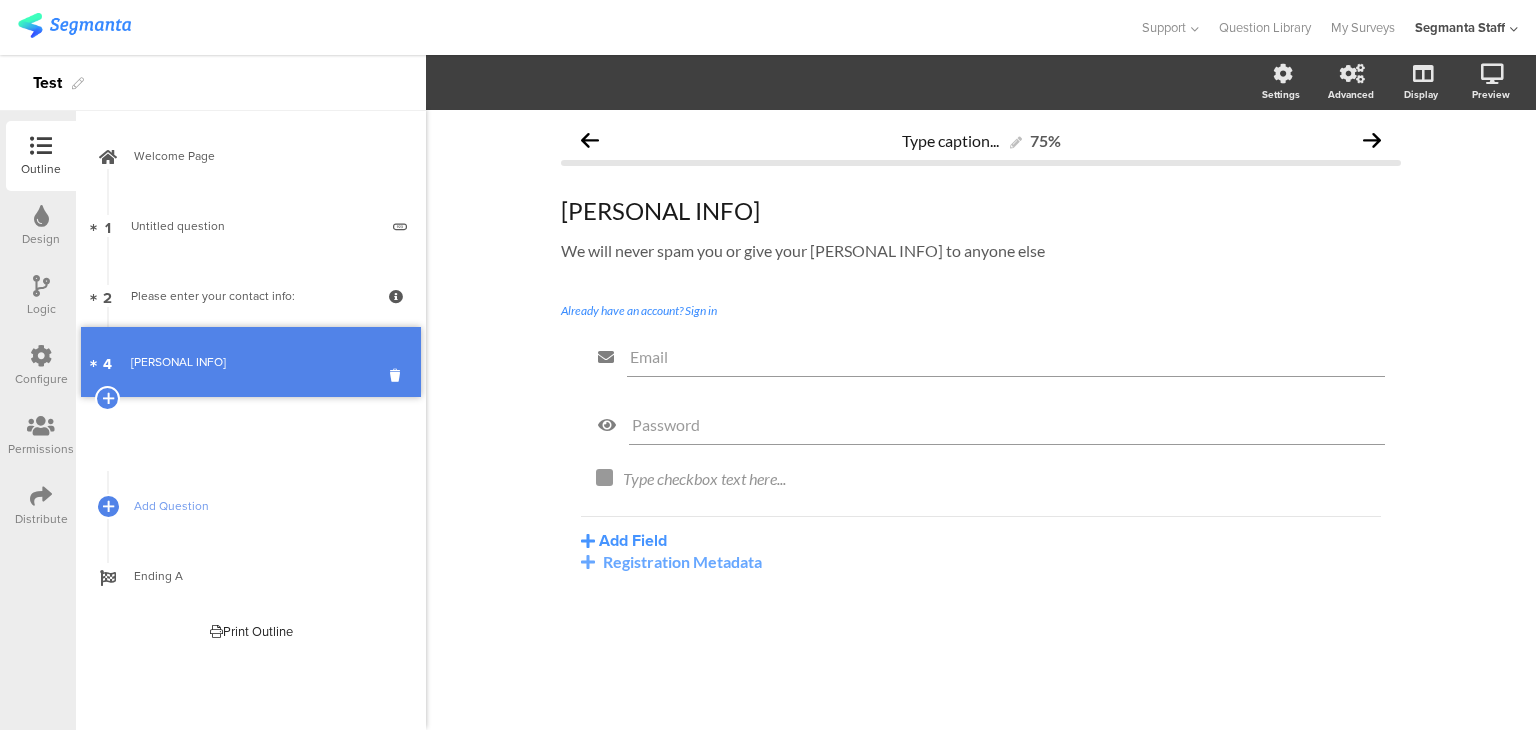 drag, startPoint x: 258, startPoint y: 432, endPoint x: 265, endPoint y: 369, distance: 63.387695 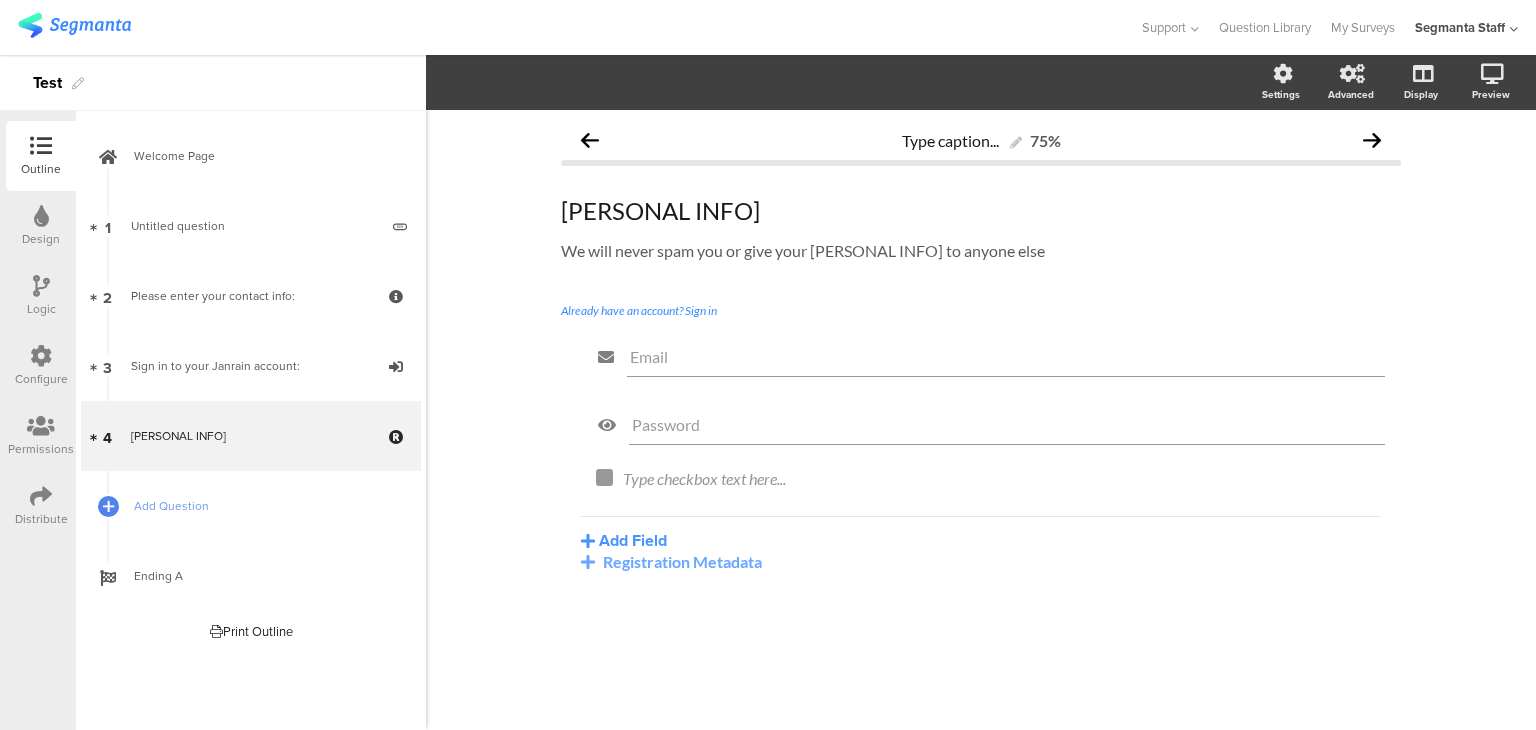 click on "Logic" at bounding box center [41, 309] 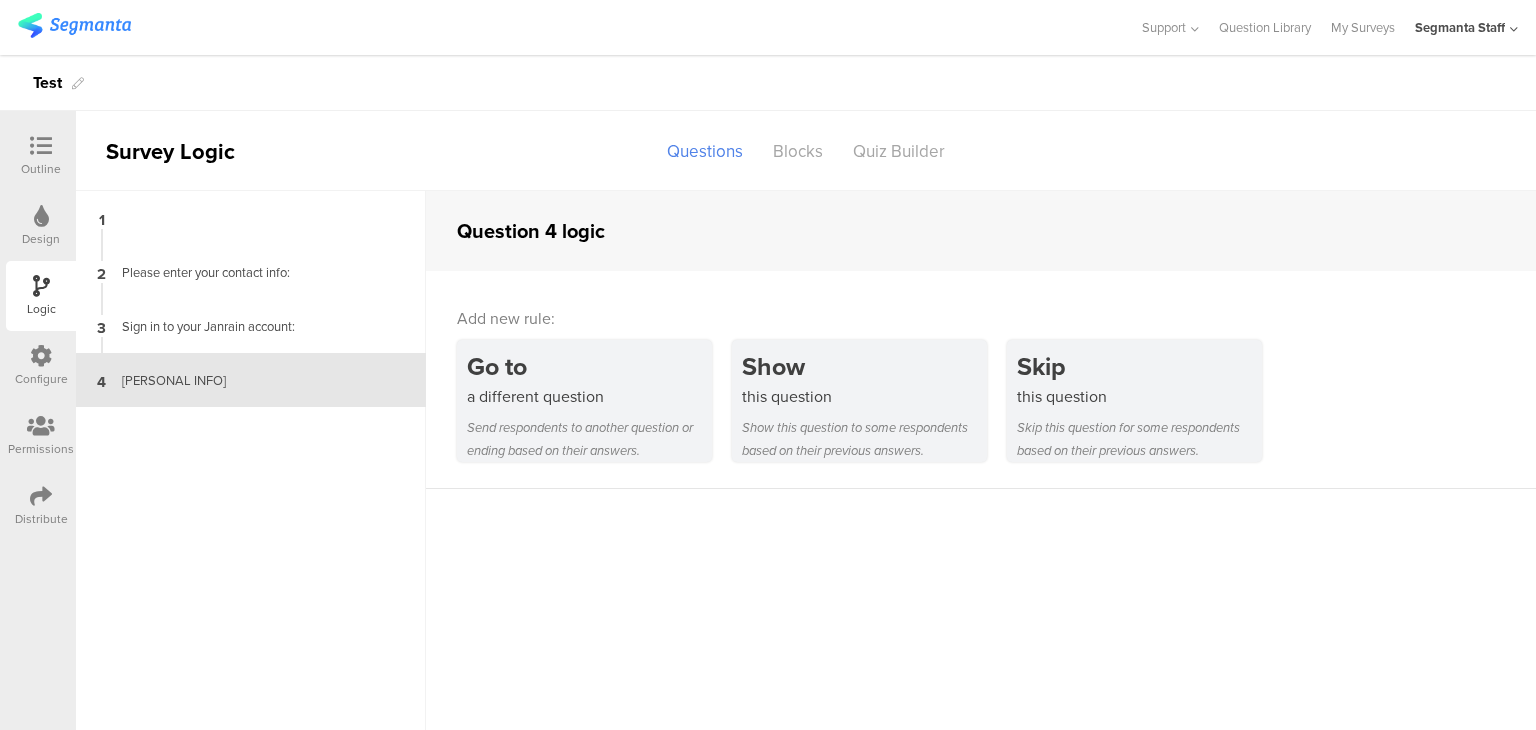 click on "Outline" at bounding box center (41, 156) 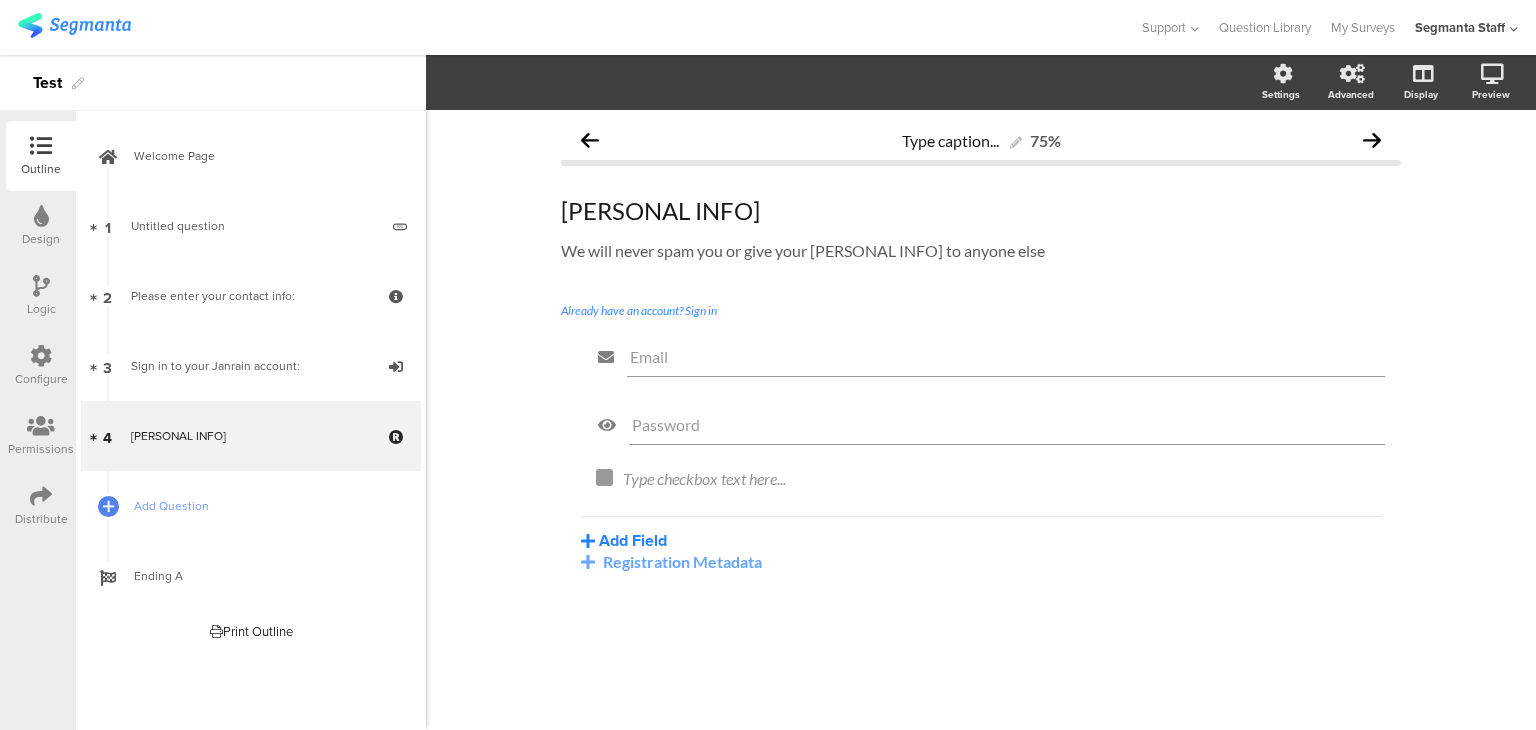 click on "Add Field" at bounding box center (624, 540) 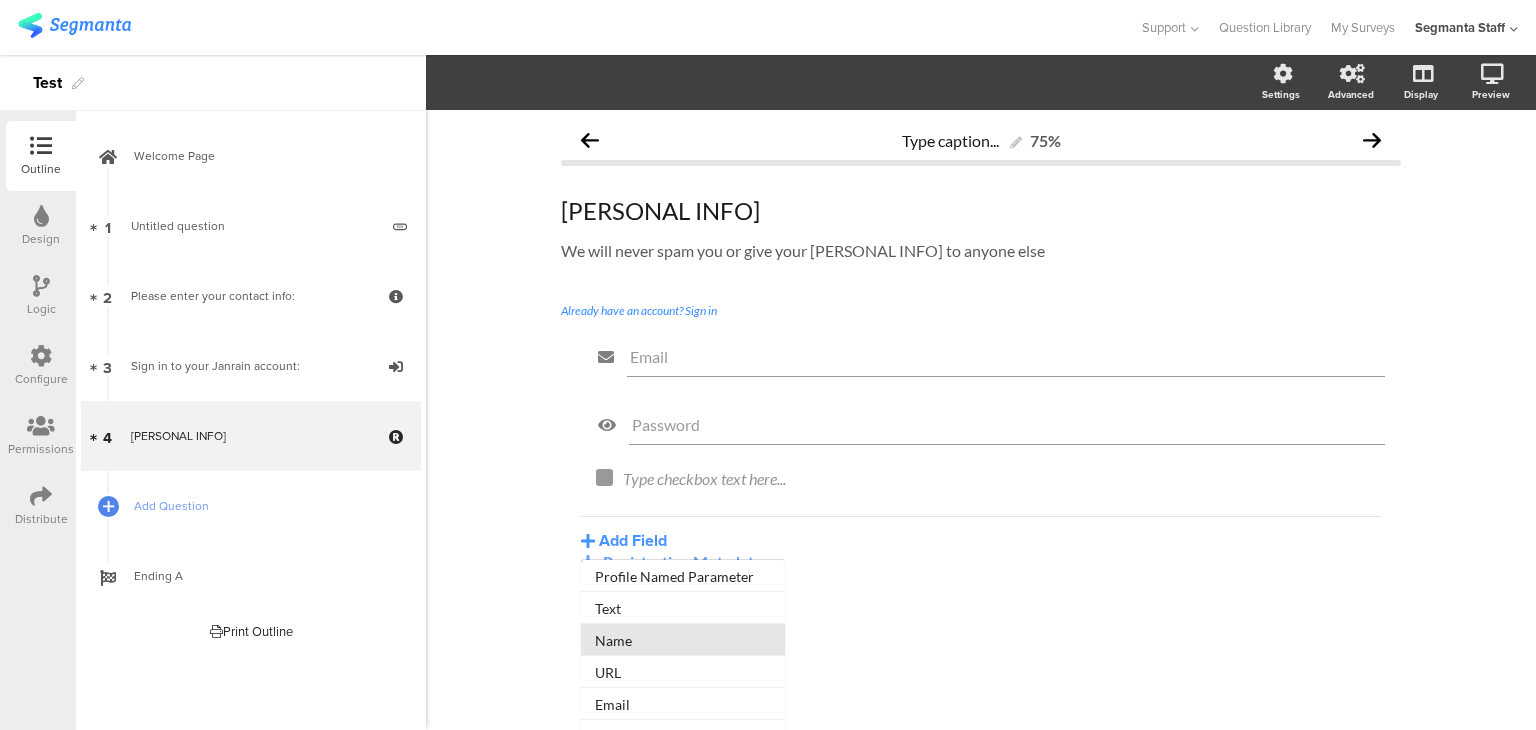 scroll, scrollTop: 181, scrollLeft: 0, axis: vertical 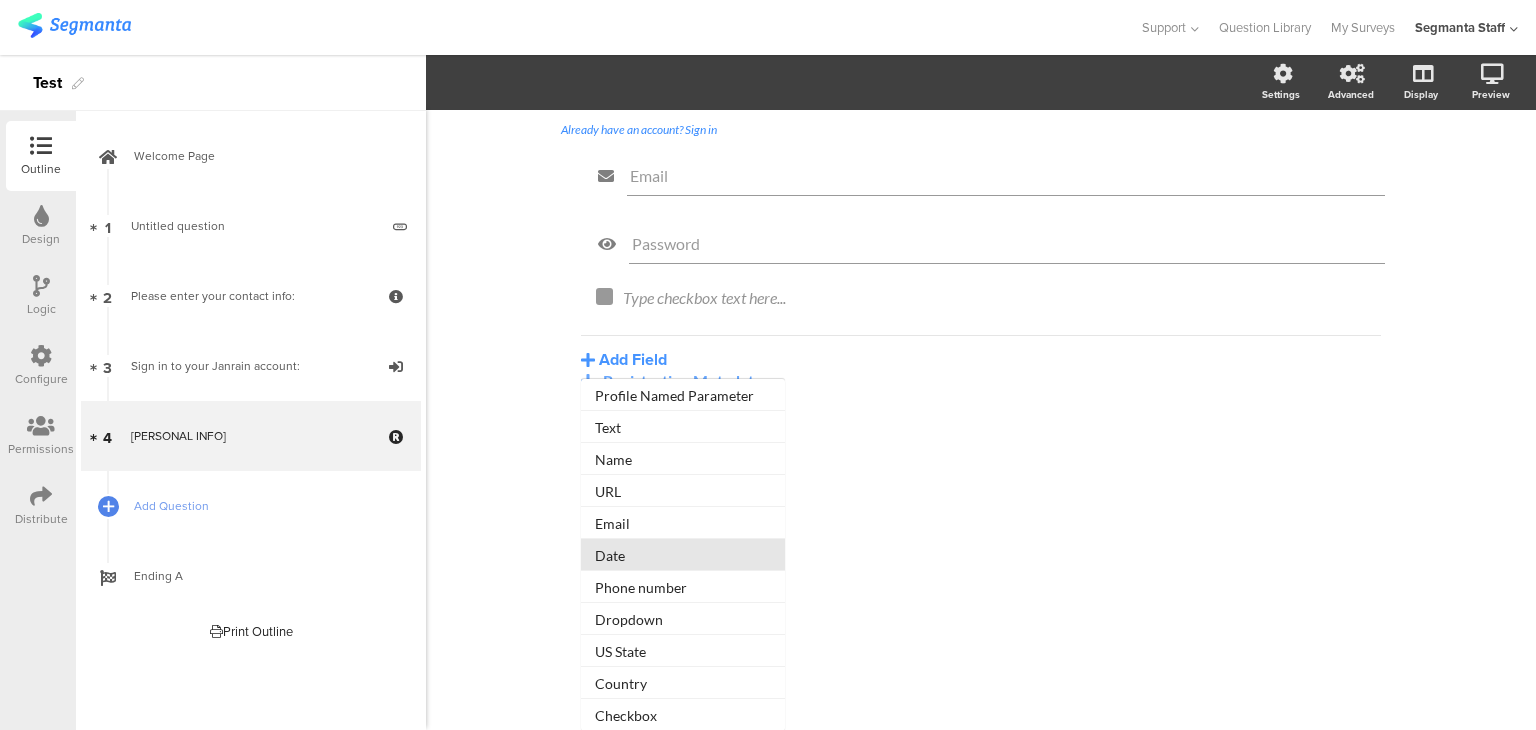 click on "Date" at bounding box center [683, 395] 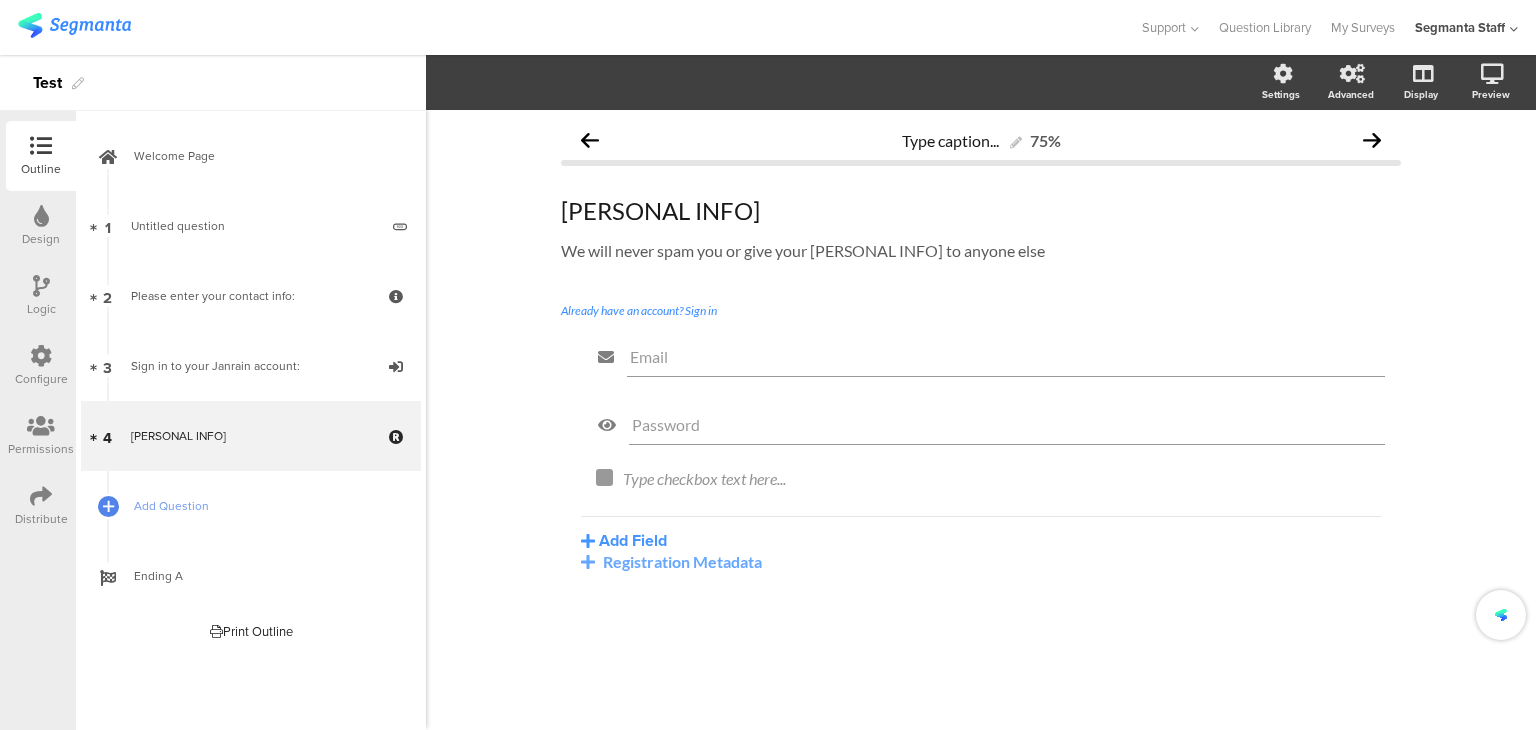 scroll, scrollTop: 0, scrollLeft: 0, axis: both 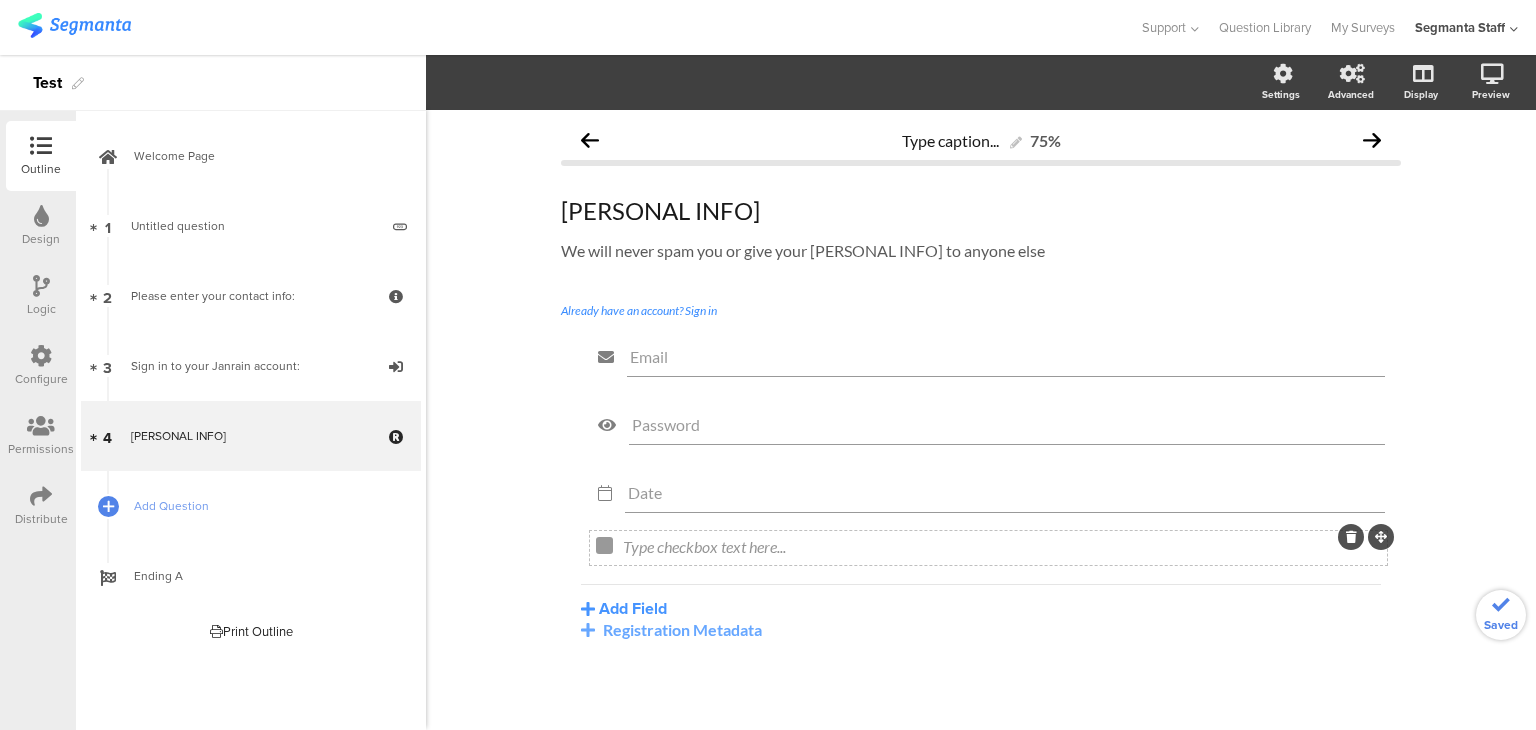 click on "Type checkbox text here..." at bounding box center [988, 548] 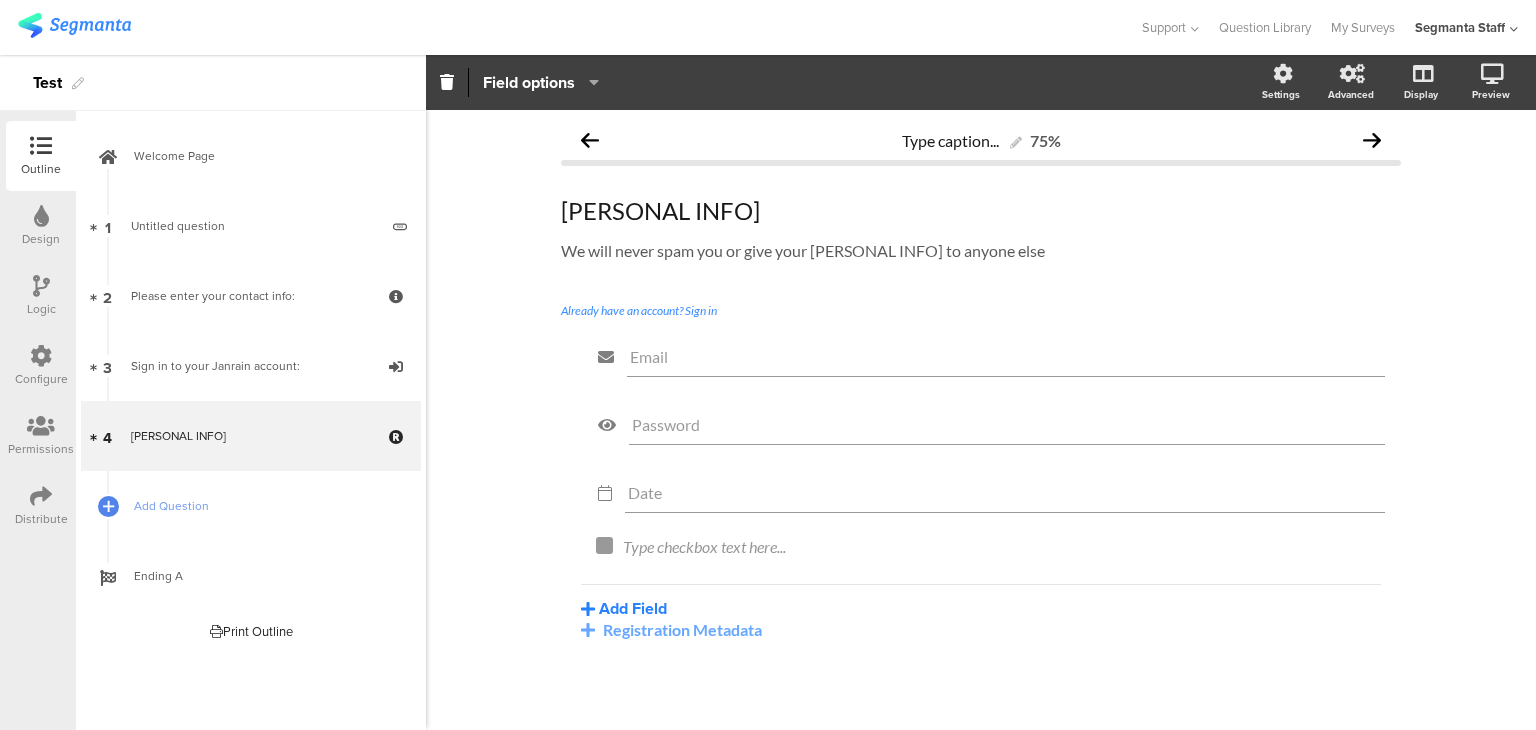 click on "Add Field" at bounding box center (624, 608) 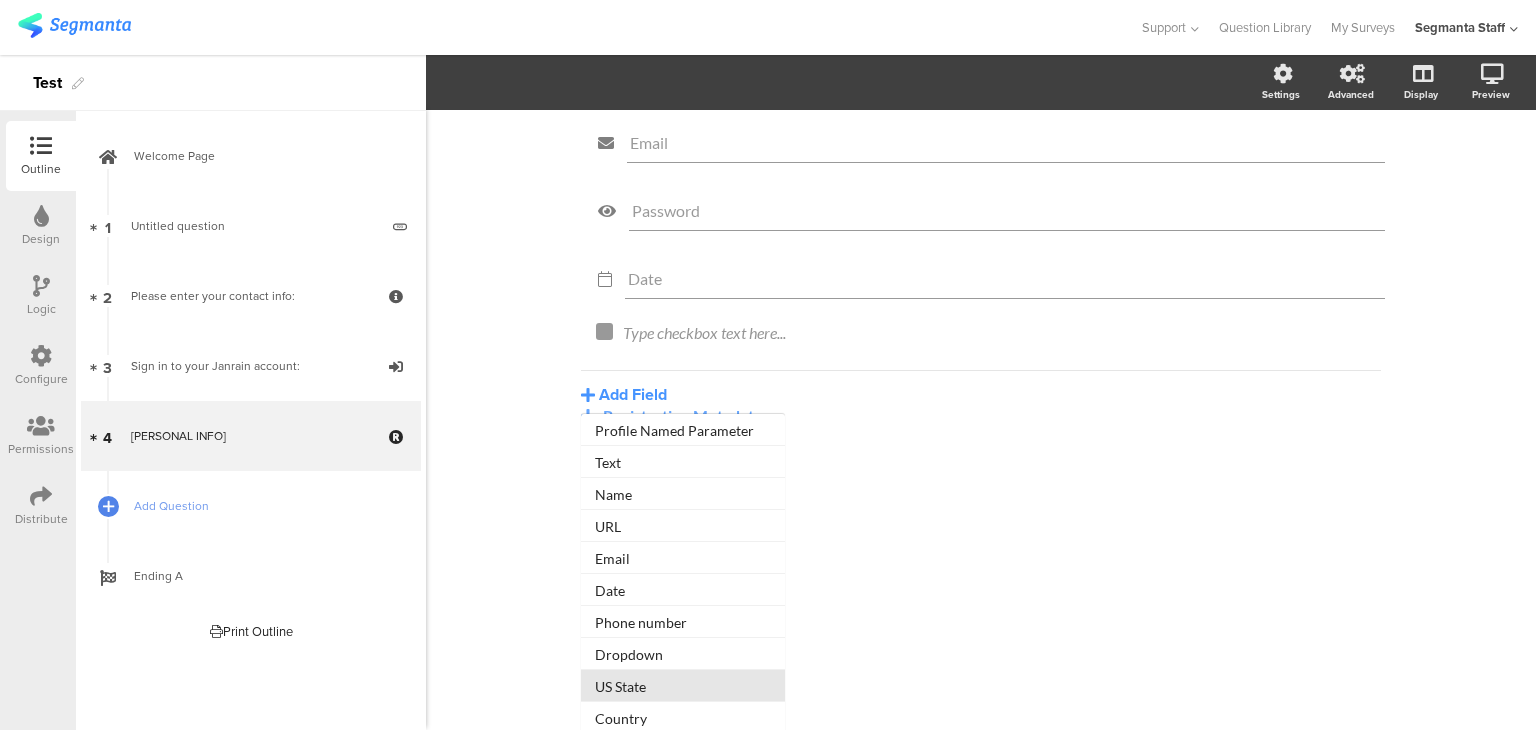 scroll, scrollTop: 235, scrollLeft: 0, axis: vertical 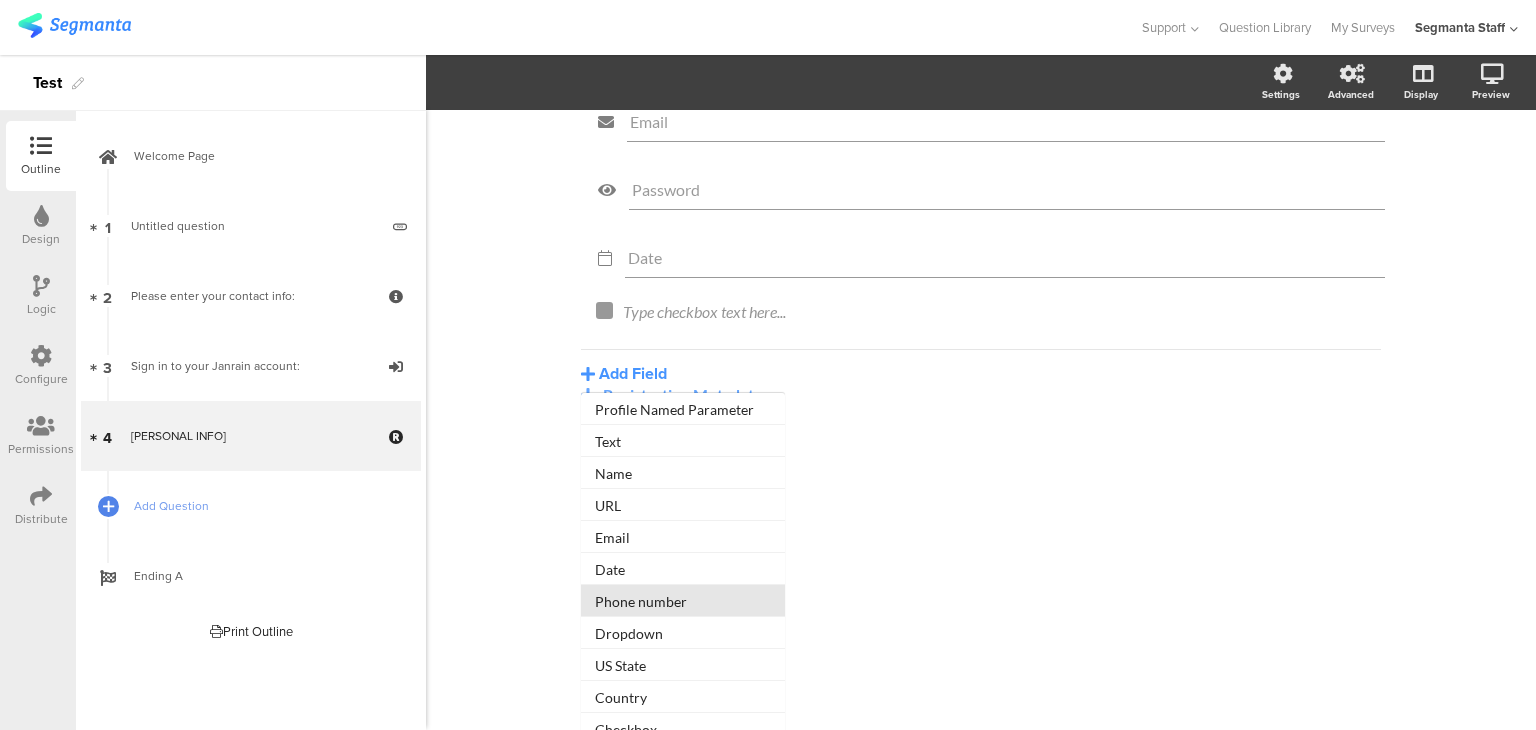 click on "Phone number" at bounding box center [683, 409] 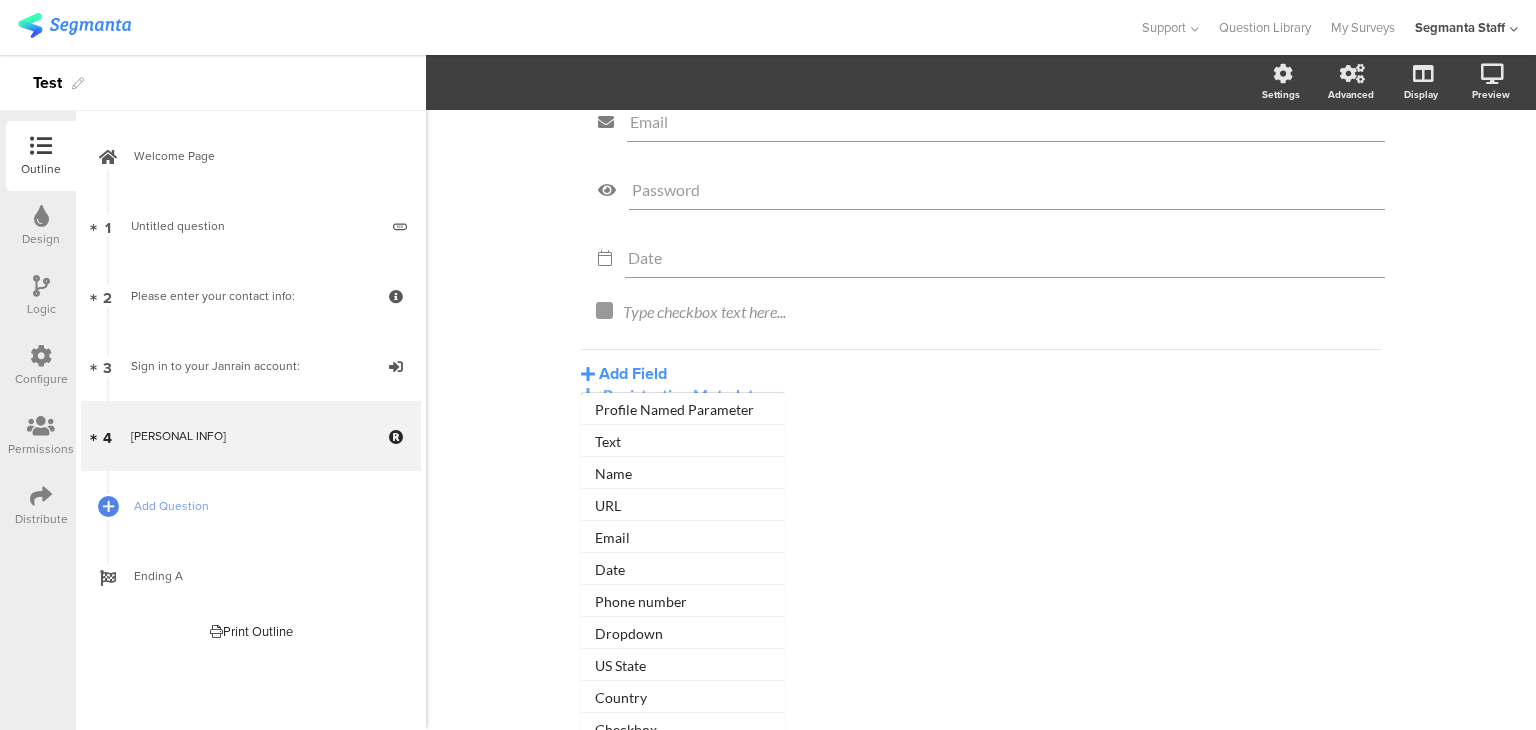 scroll, scrollTop: 0, scrollLeft: 0, axis: both 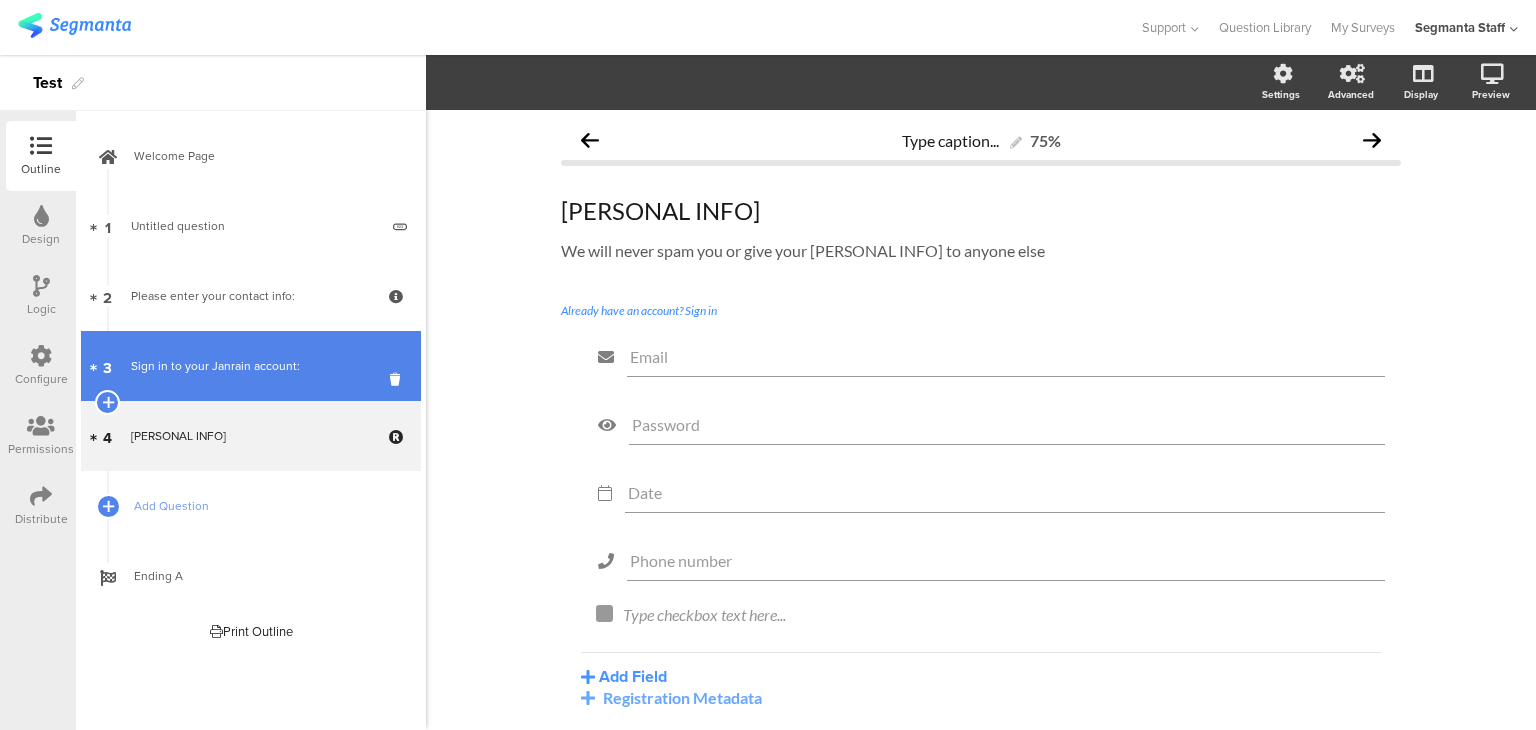 click on "3
Sign in to your Janrain account:" at bounding box center [251, 366] 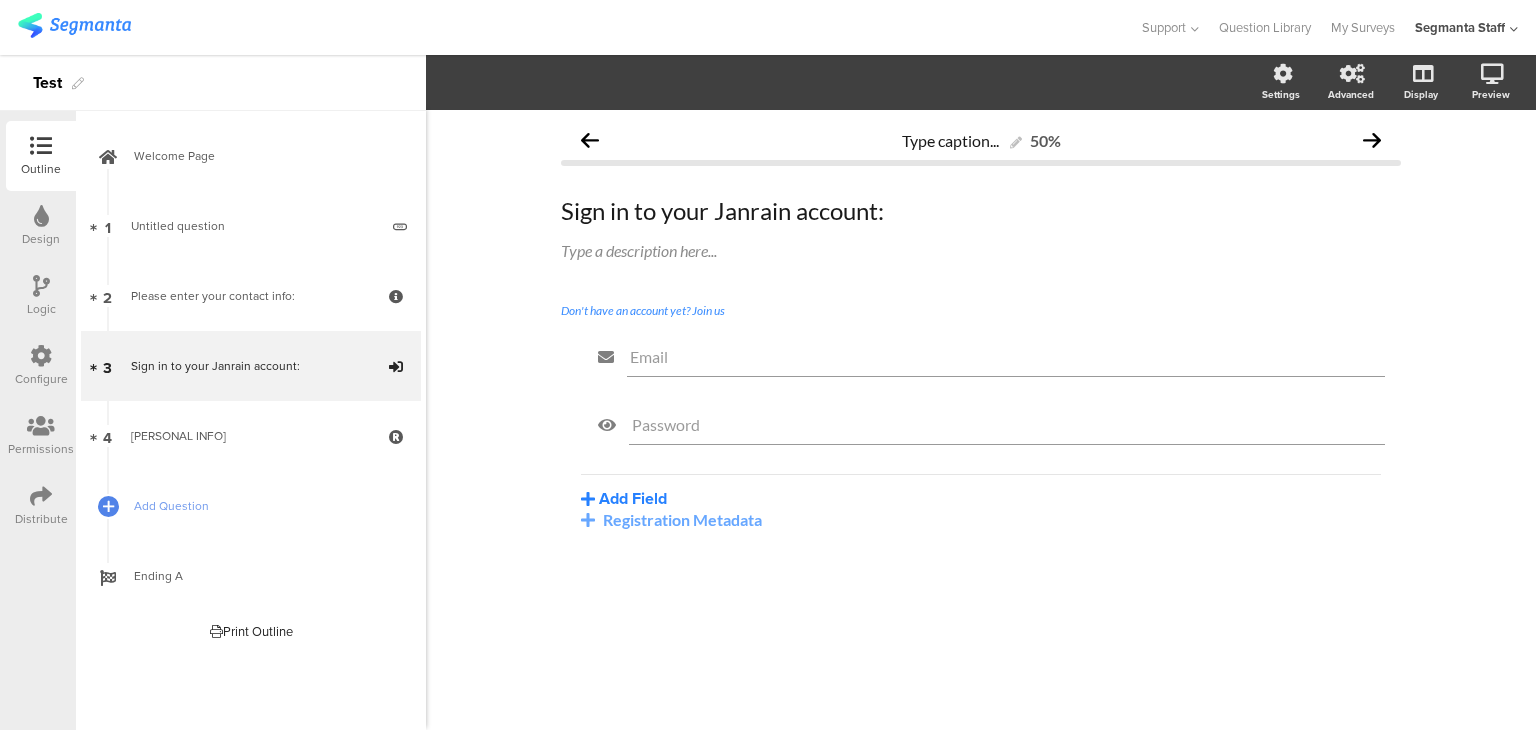 click on "Add Field" at bounding box center (624, 498) 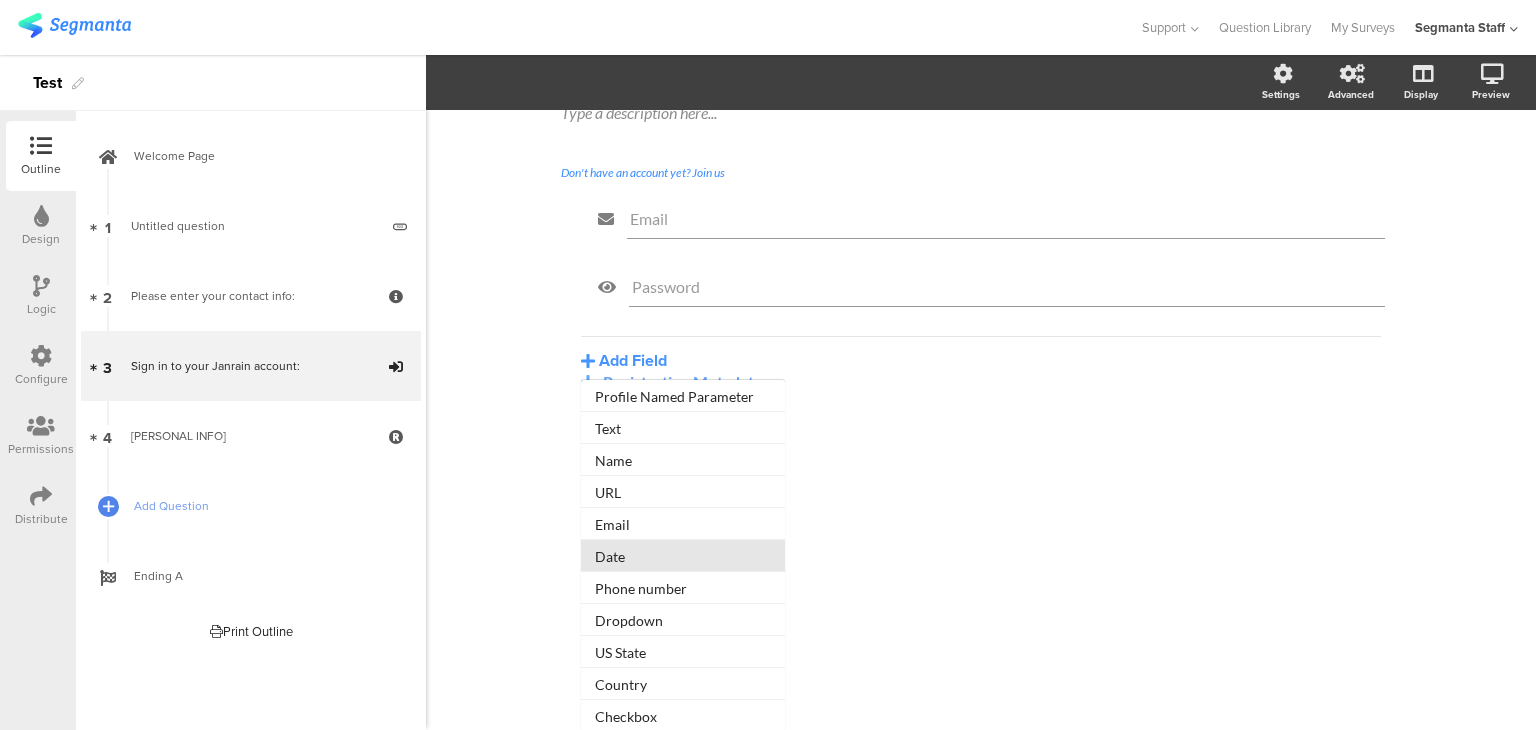 scroll, scrollTop: 139, scrollLeft: 0, axis: vertical 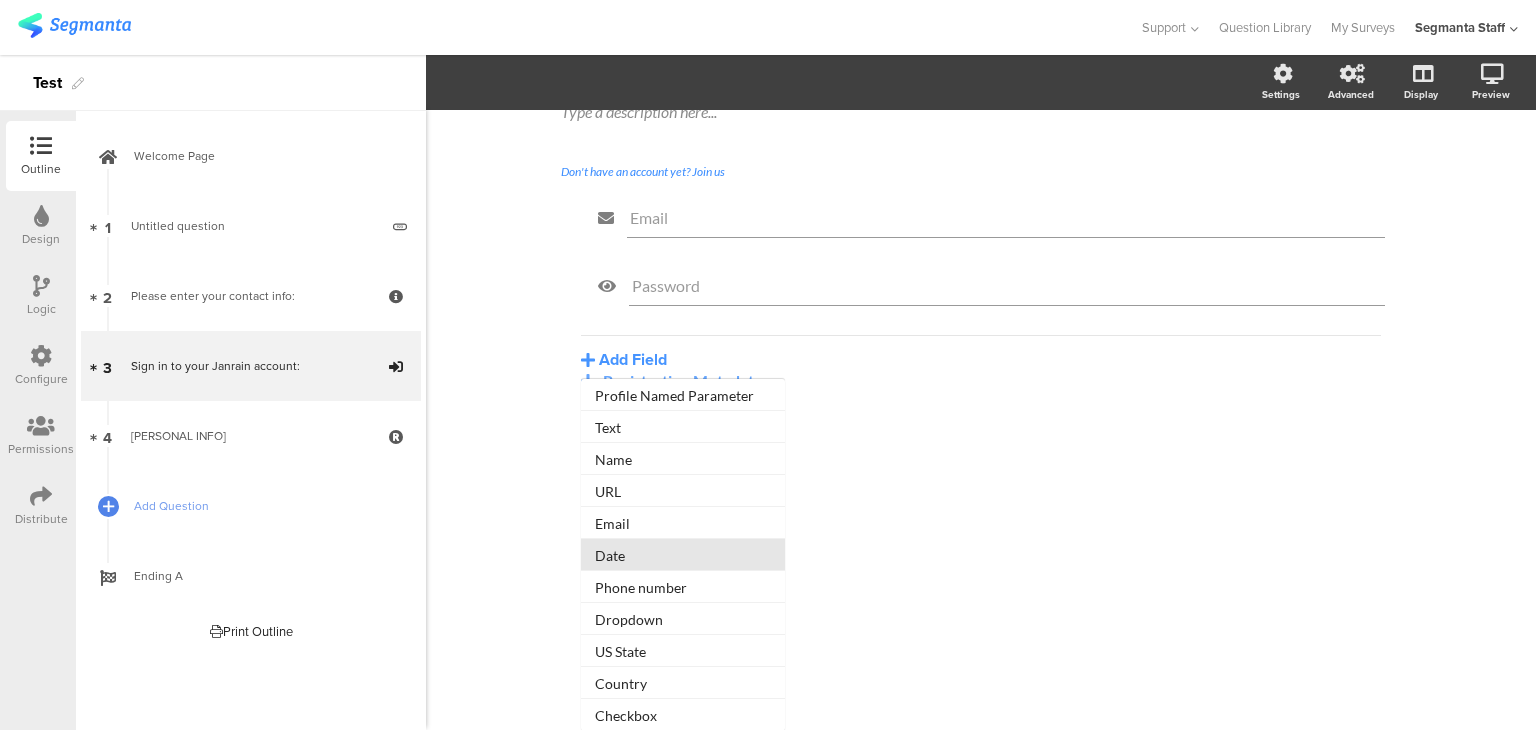 click on "Date" at bounding box center (683, 395) 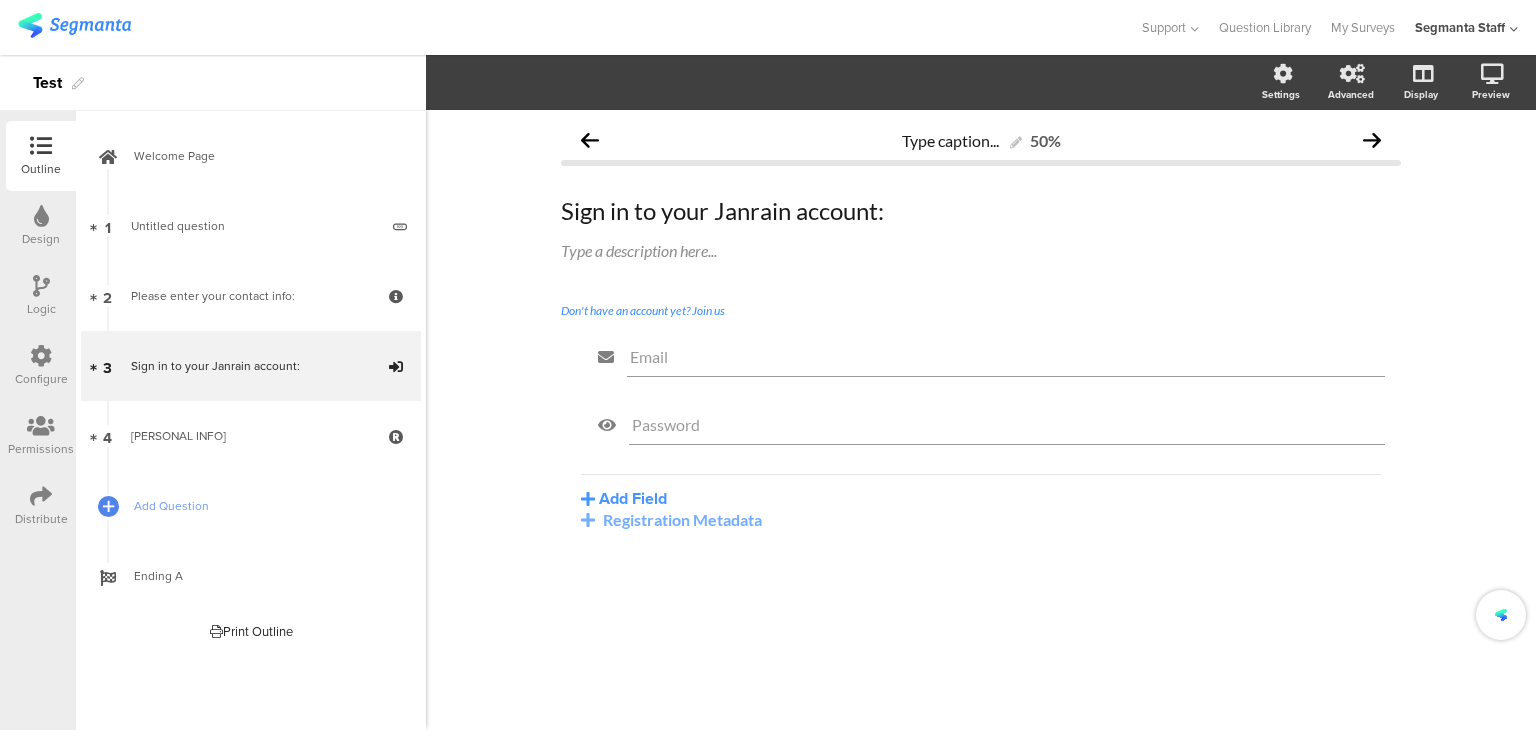 scroll, scrollTop: 0, scrollLeft: 0, axis: both 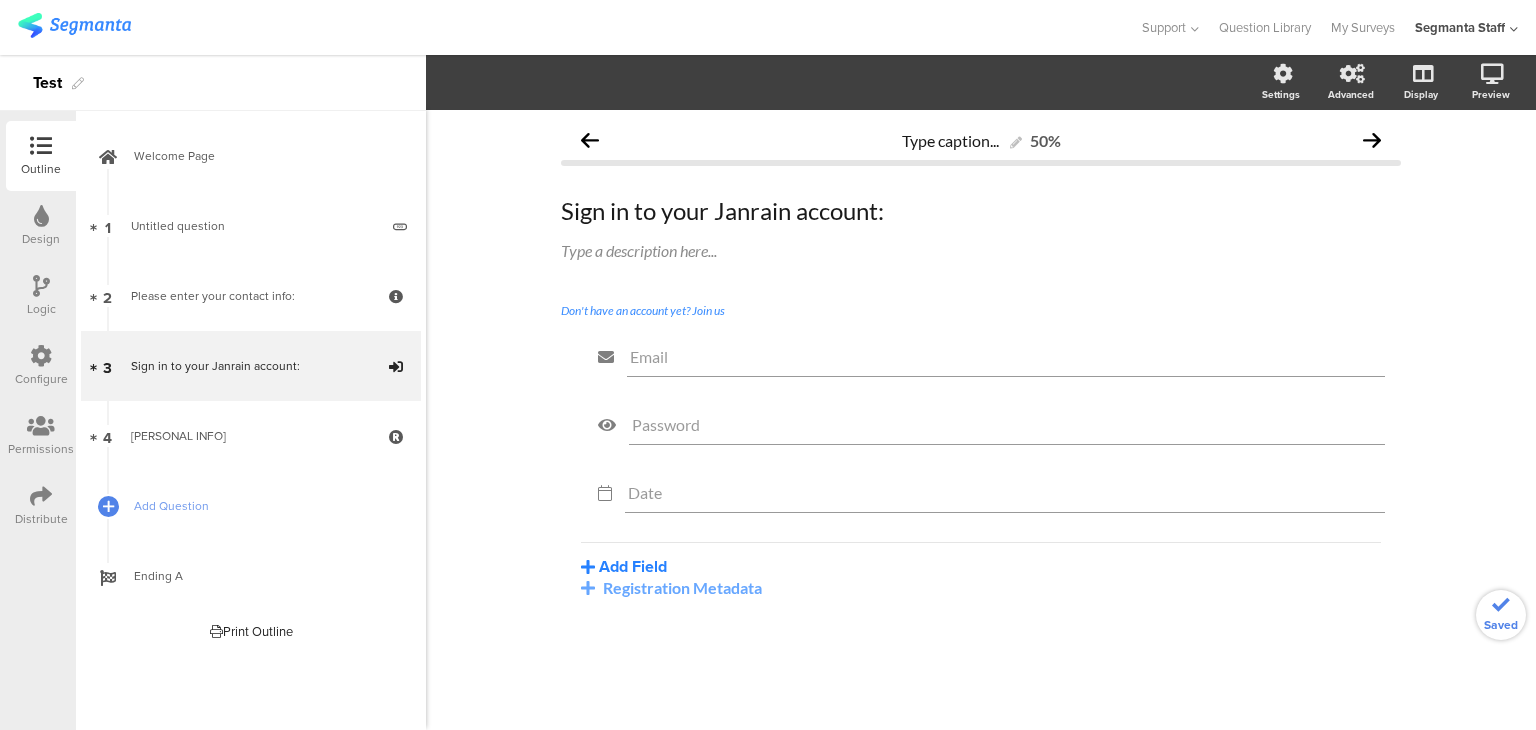 drag, startPoint x: 587, startPoint y: 561, endPoint x: 615, endPoint y: 555, distance: 28.635643 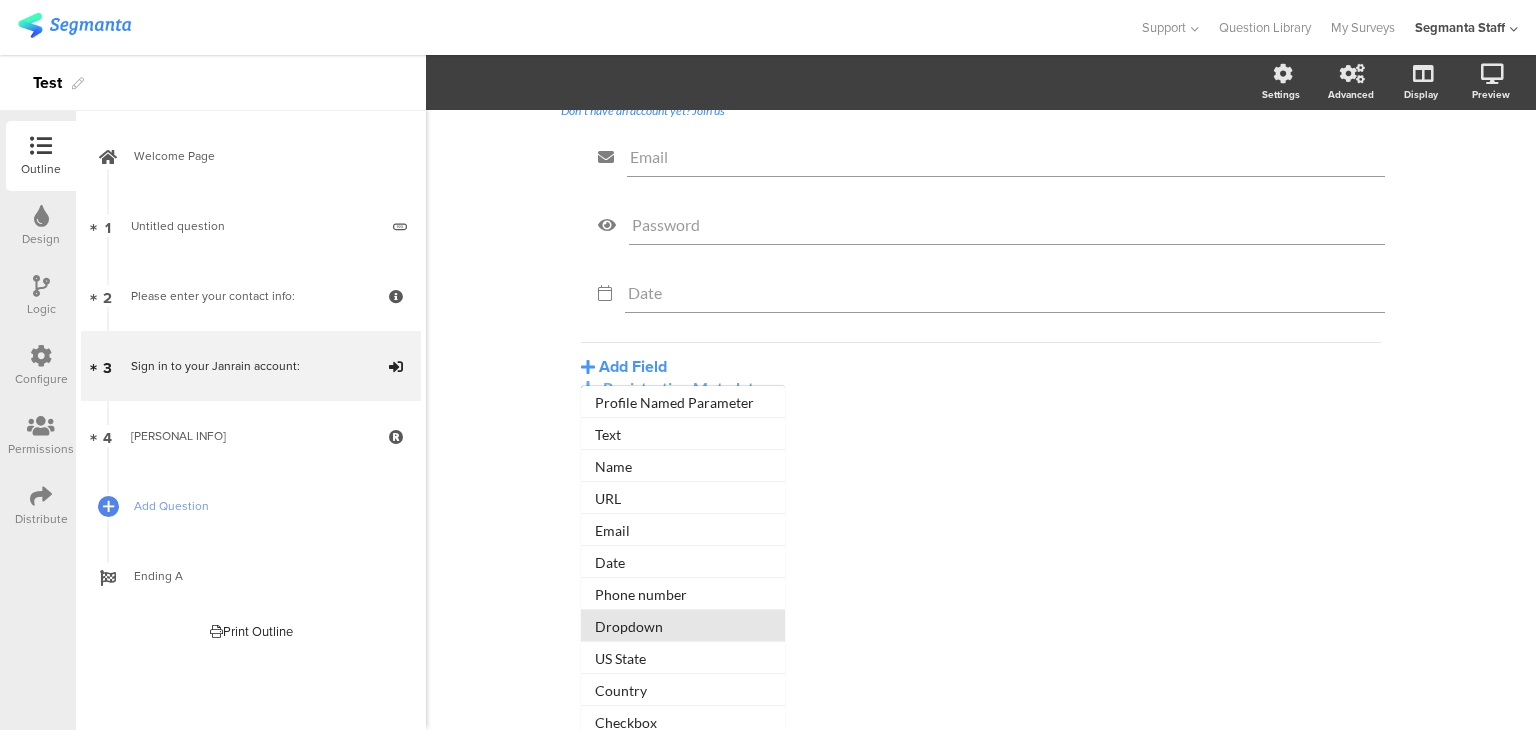 scroll, scrollTop: 207, scrollLeft: 0, axis: vertical 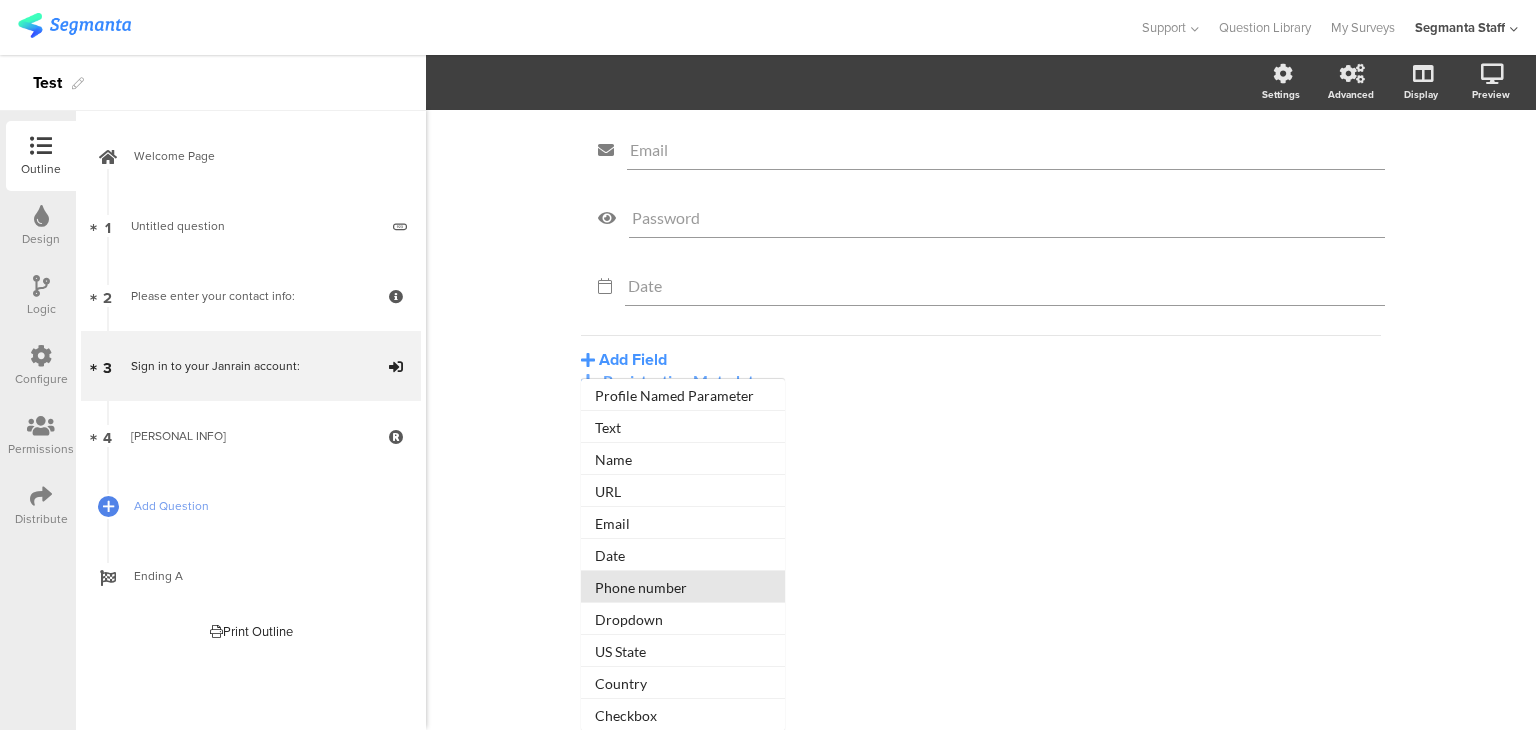 click on "Phone number" at bounding box center (683, 395) 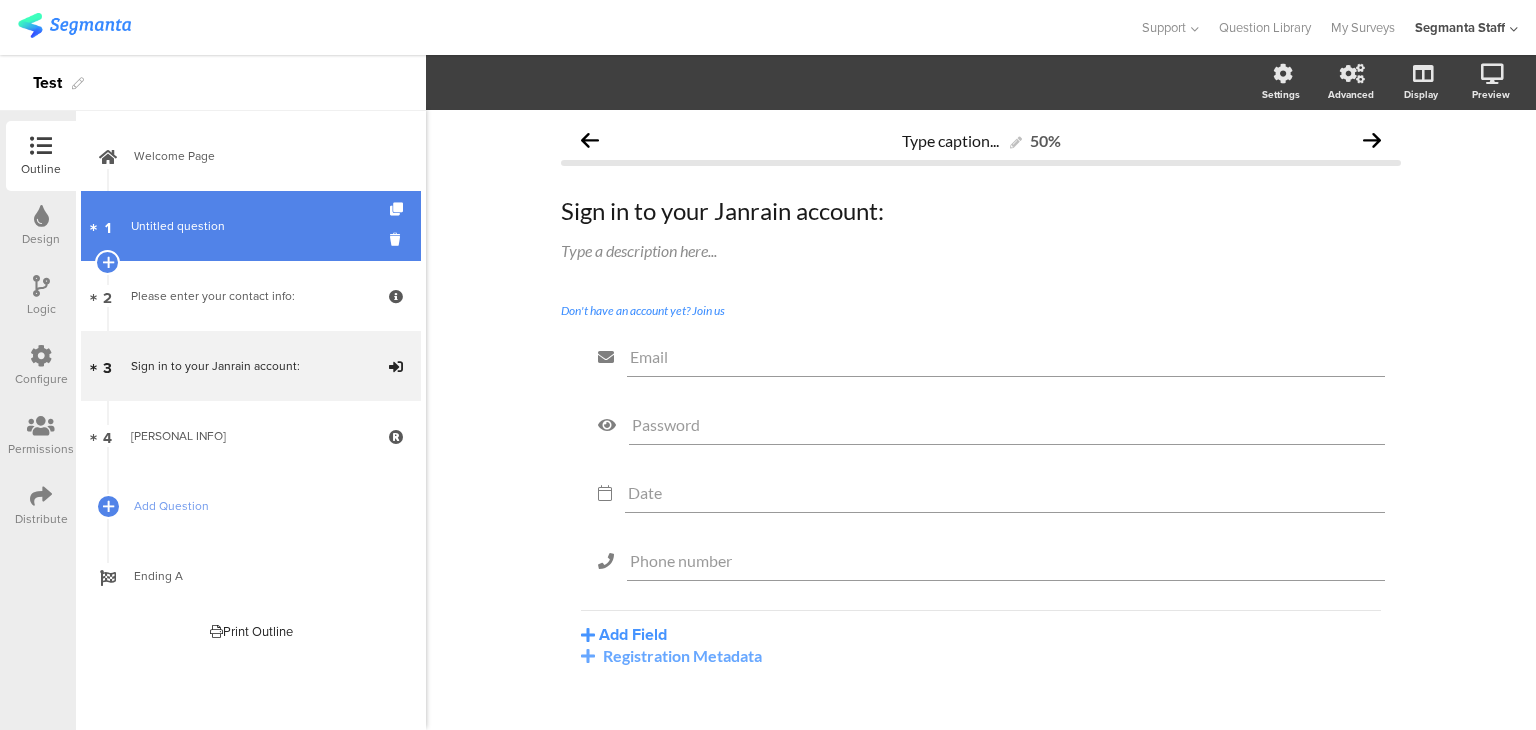 click on "1
Untitled question" at bounding box center (251, 226) 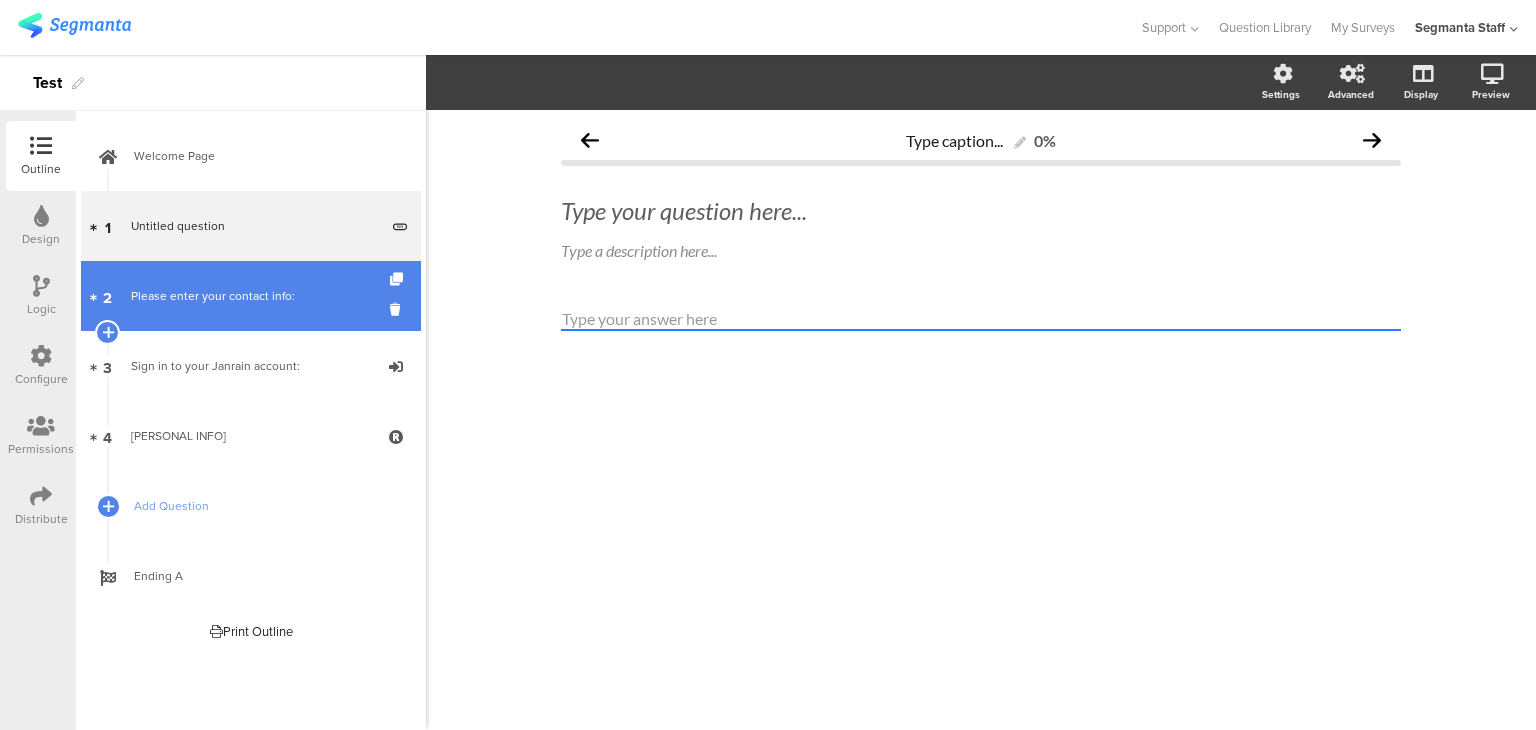 click on "Please enter your contact info:" at bounding box center [250, 296] 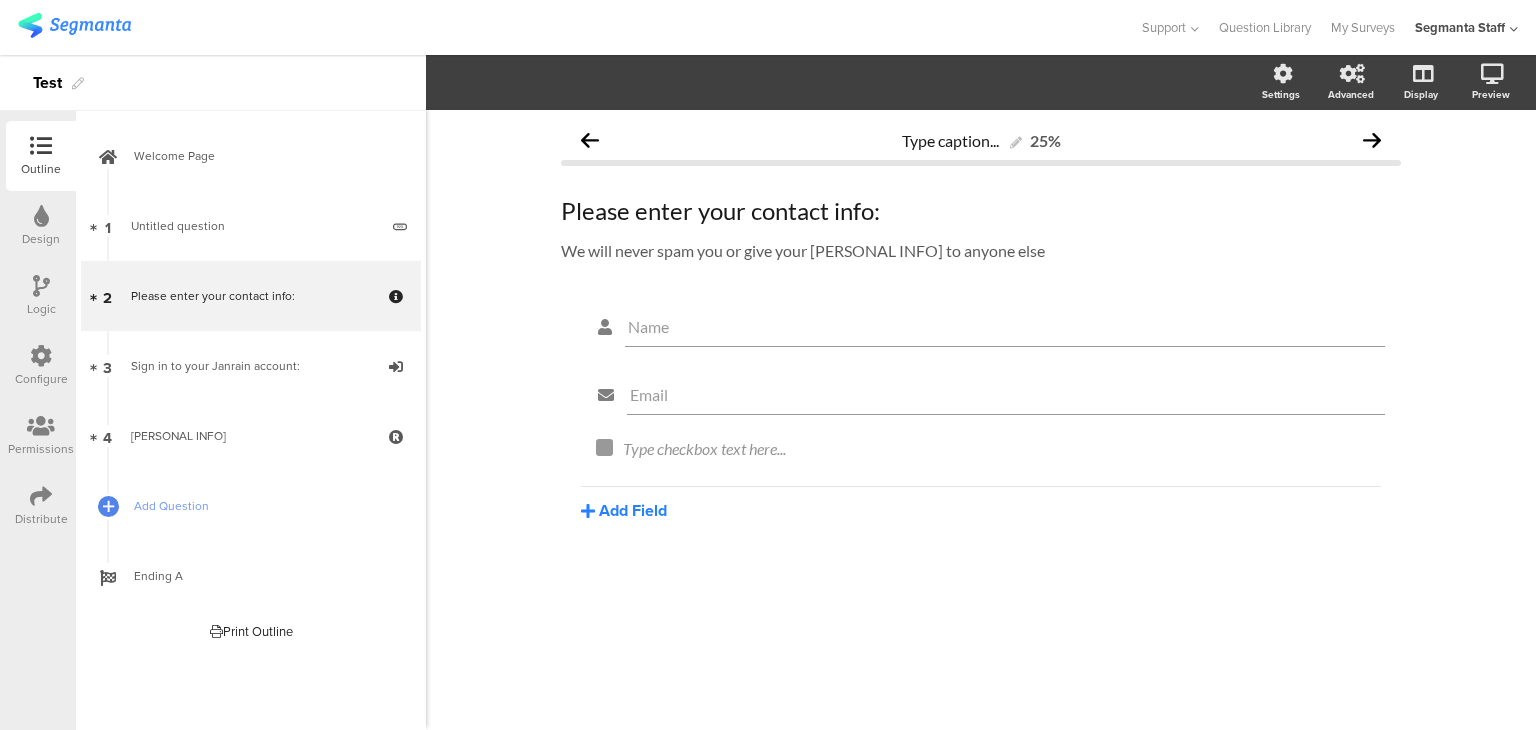 drag, startPoint x: 605, startPoint y: 502, endPoint x: 615, endPoint y: 509, distance: 12.206555 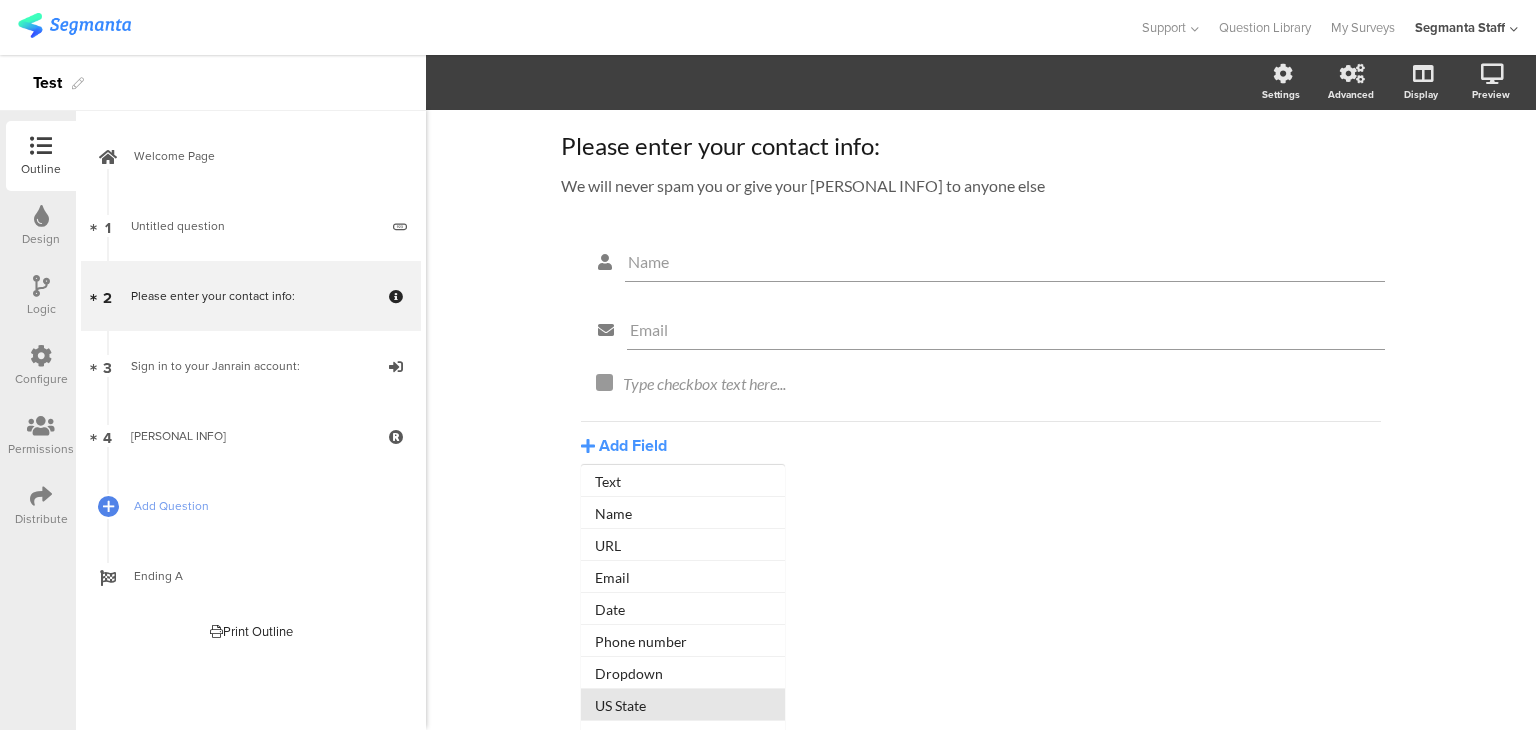 scroll, scrollTop: 100, scrollLeft: 0, axis: vertical 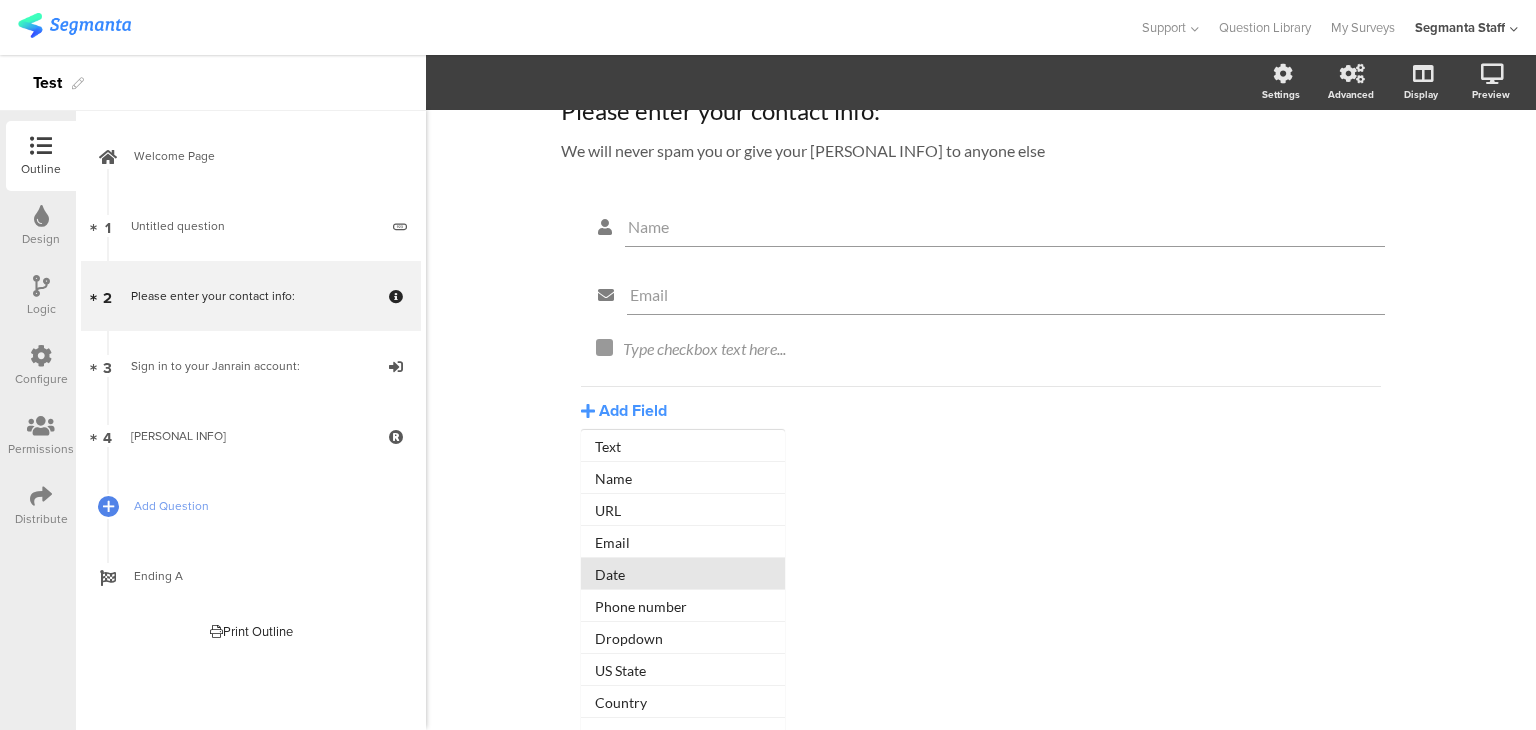click on "Date" at bounding box center (683, 446) 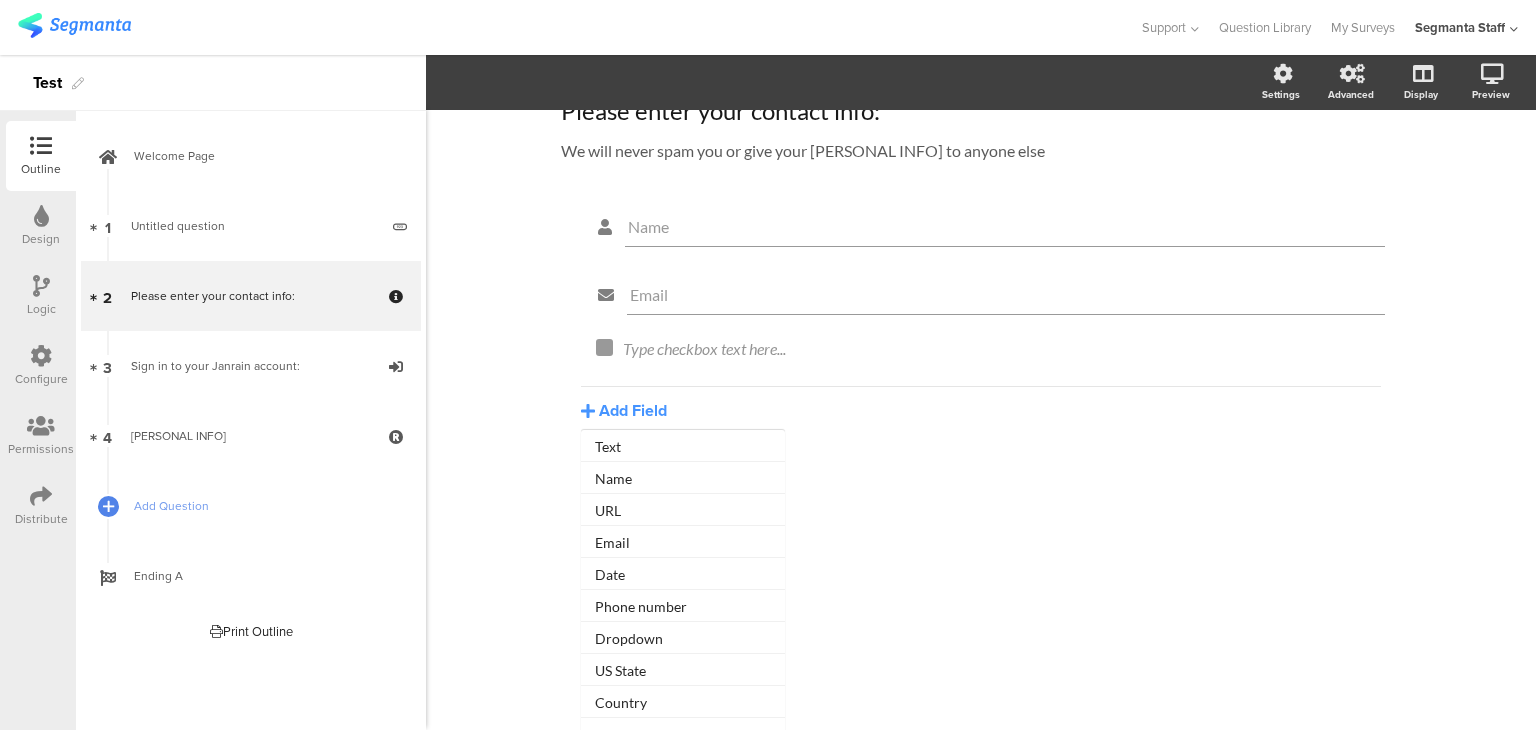 scroll, scrollTop: 0, scrollLeft: 0, axis: both 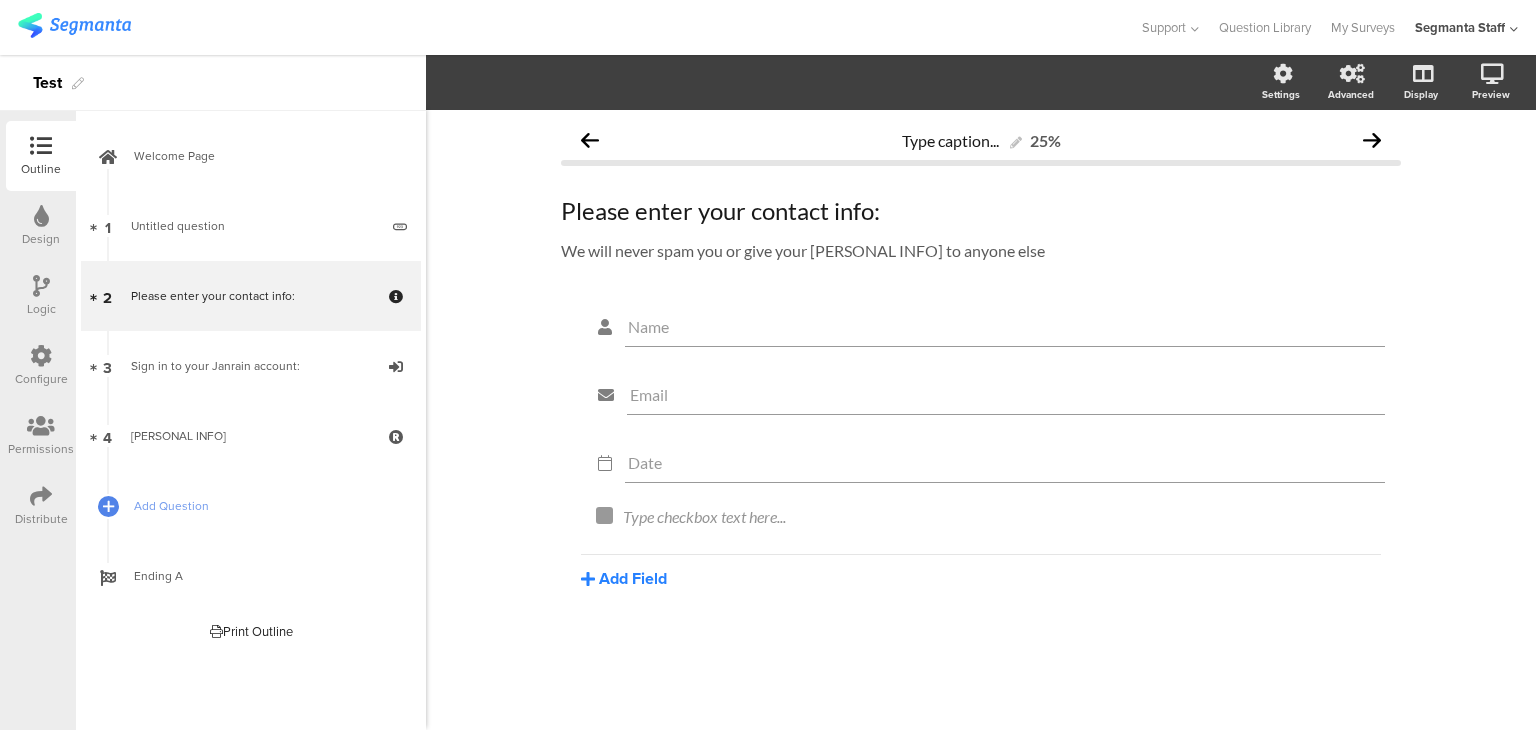 click at bounding box center (588, 579) 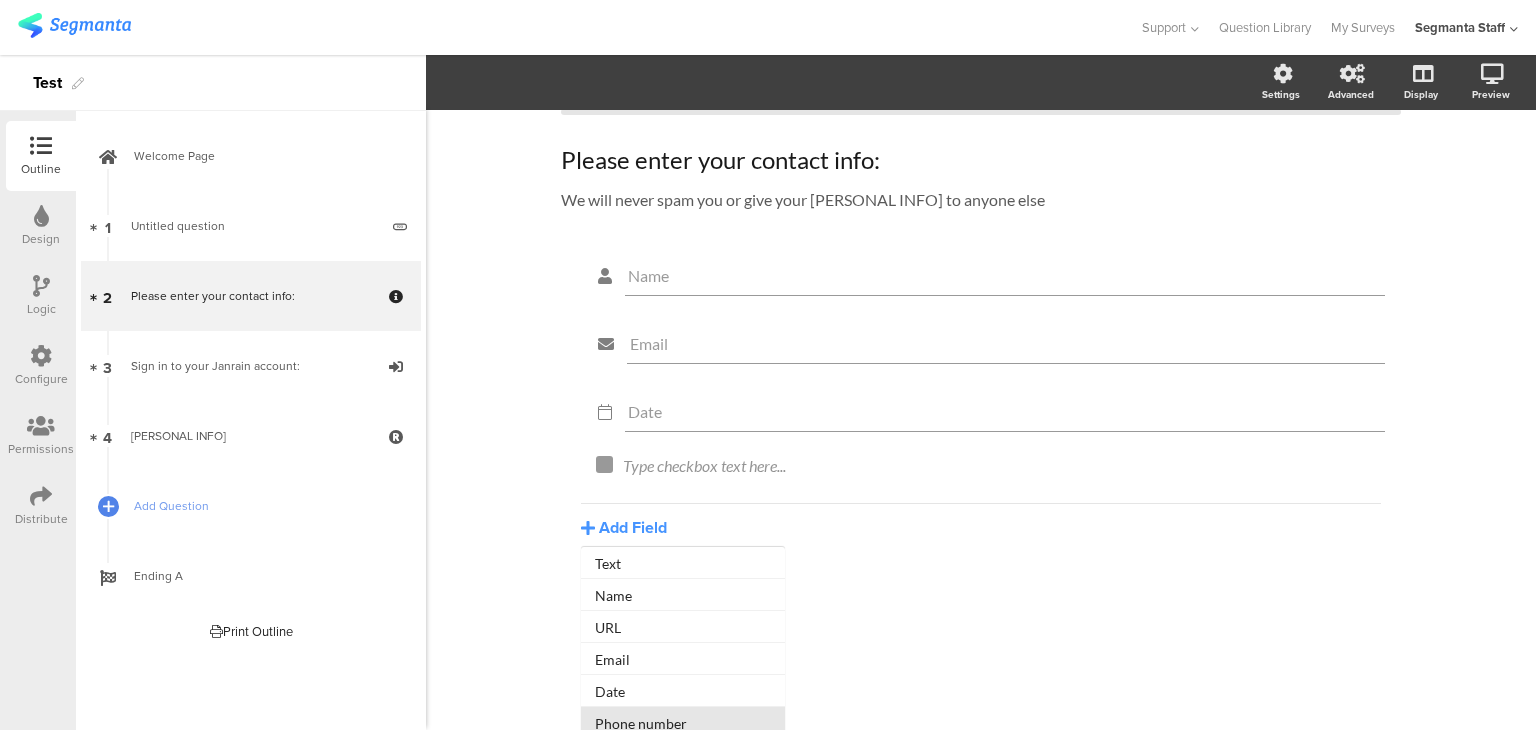 scroll, scrollTop: 100, scrollLeft: 0, axis: vertical 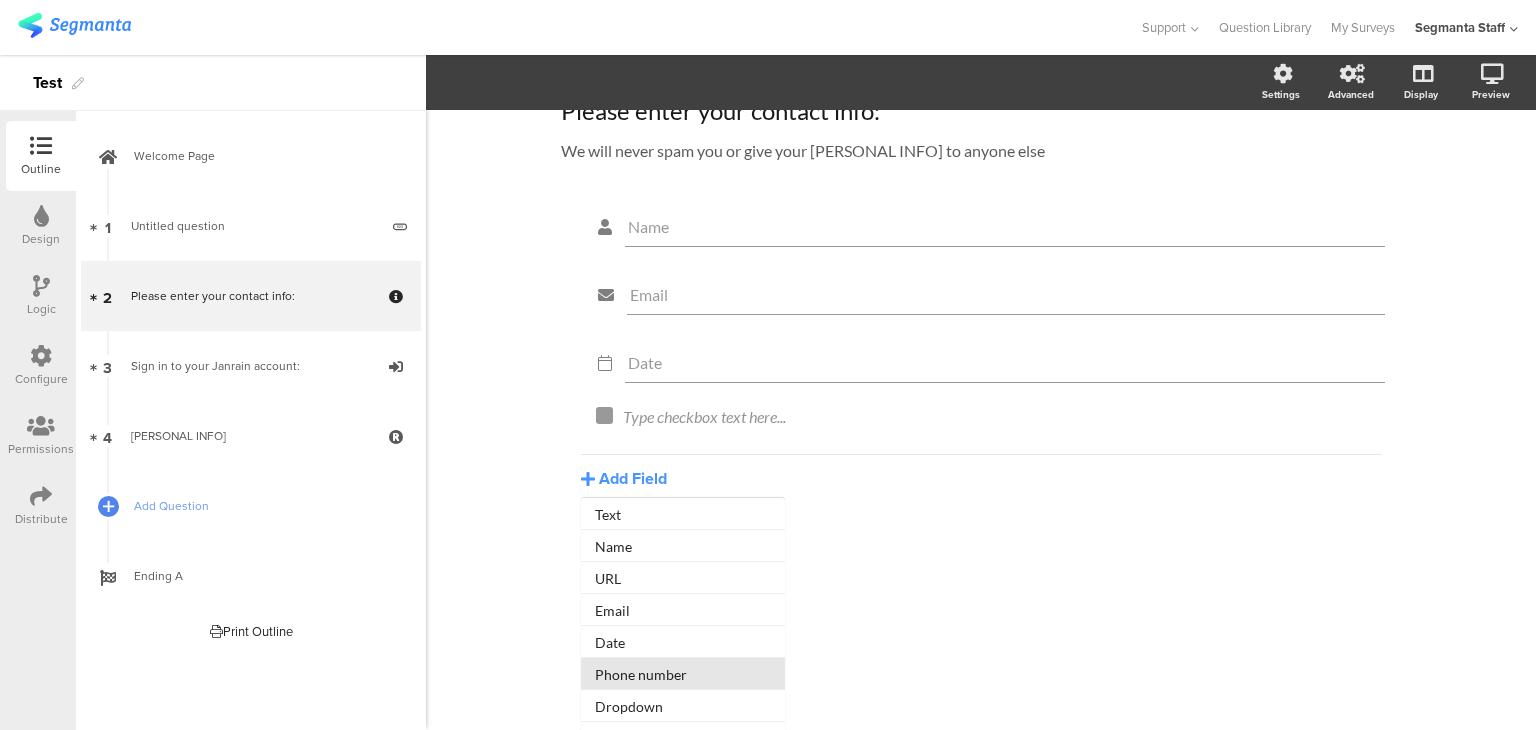 click on "Phone number" at bounding box center [683, 514] 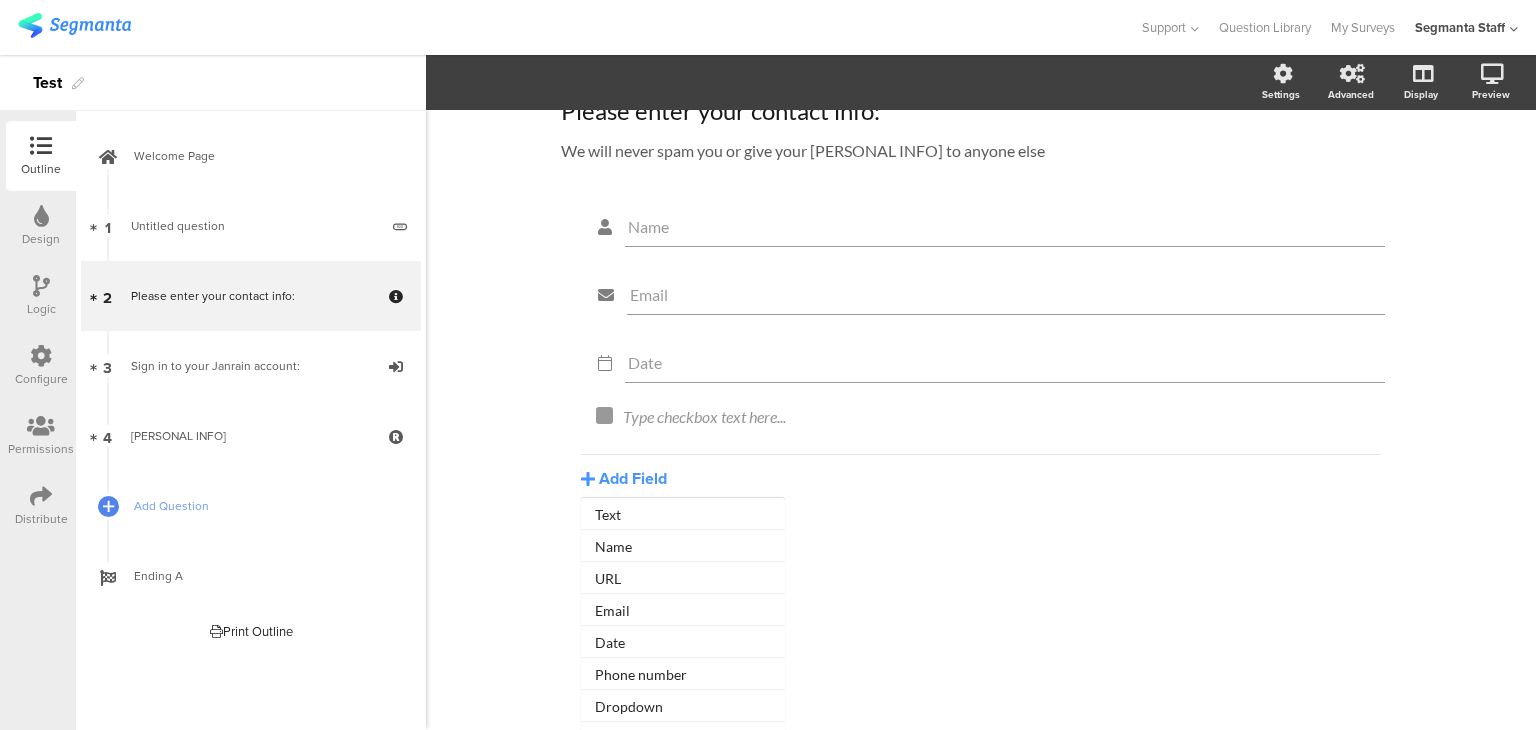 scroll, scrollTop: 0, scrollLeft: 0, axis: both 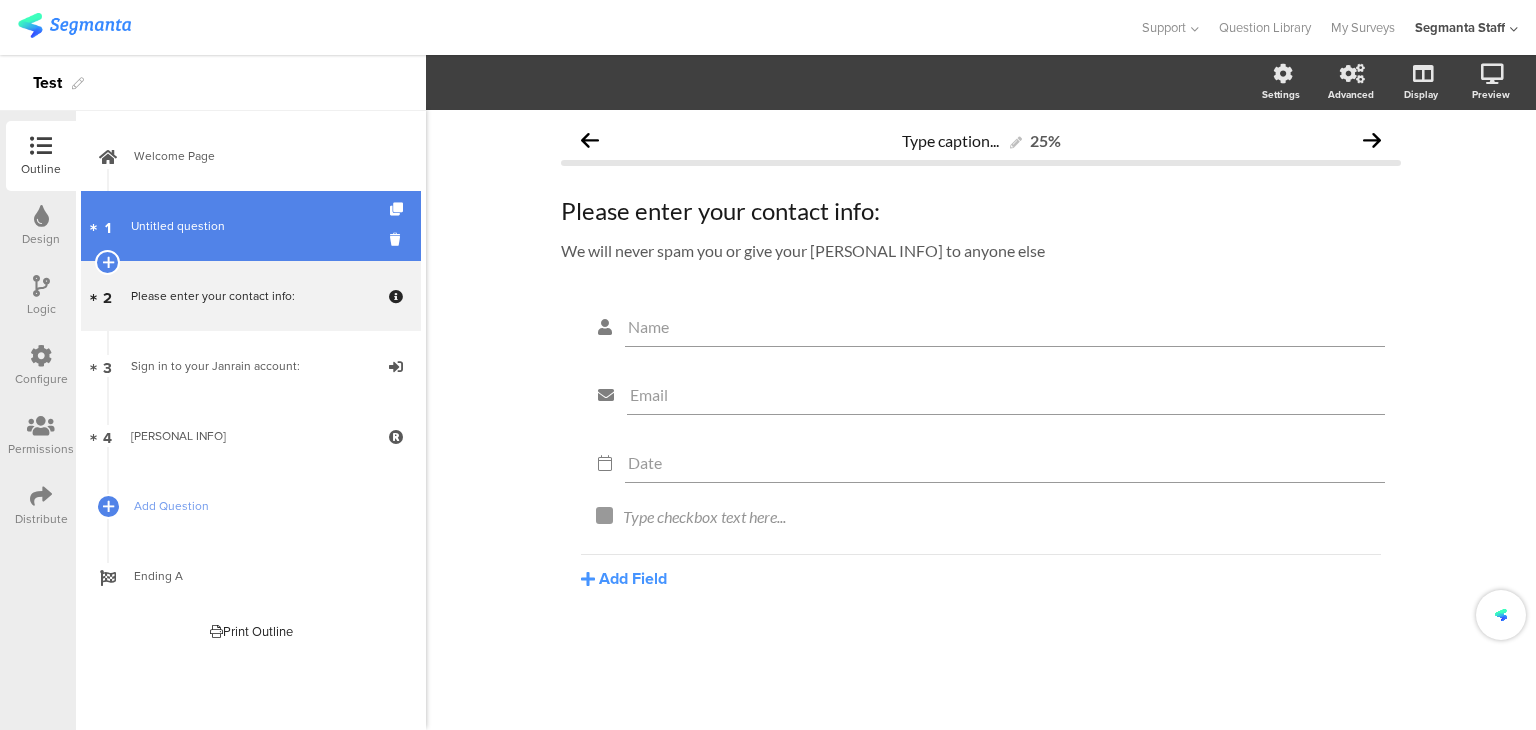 click on "1
Untitled question" at bounding box center [251, 226] 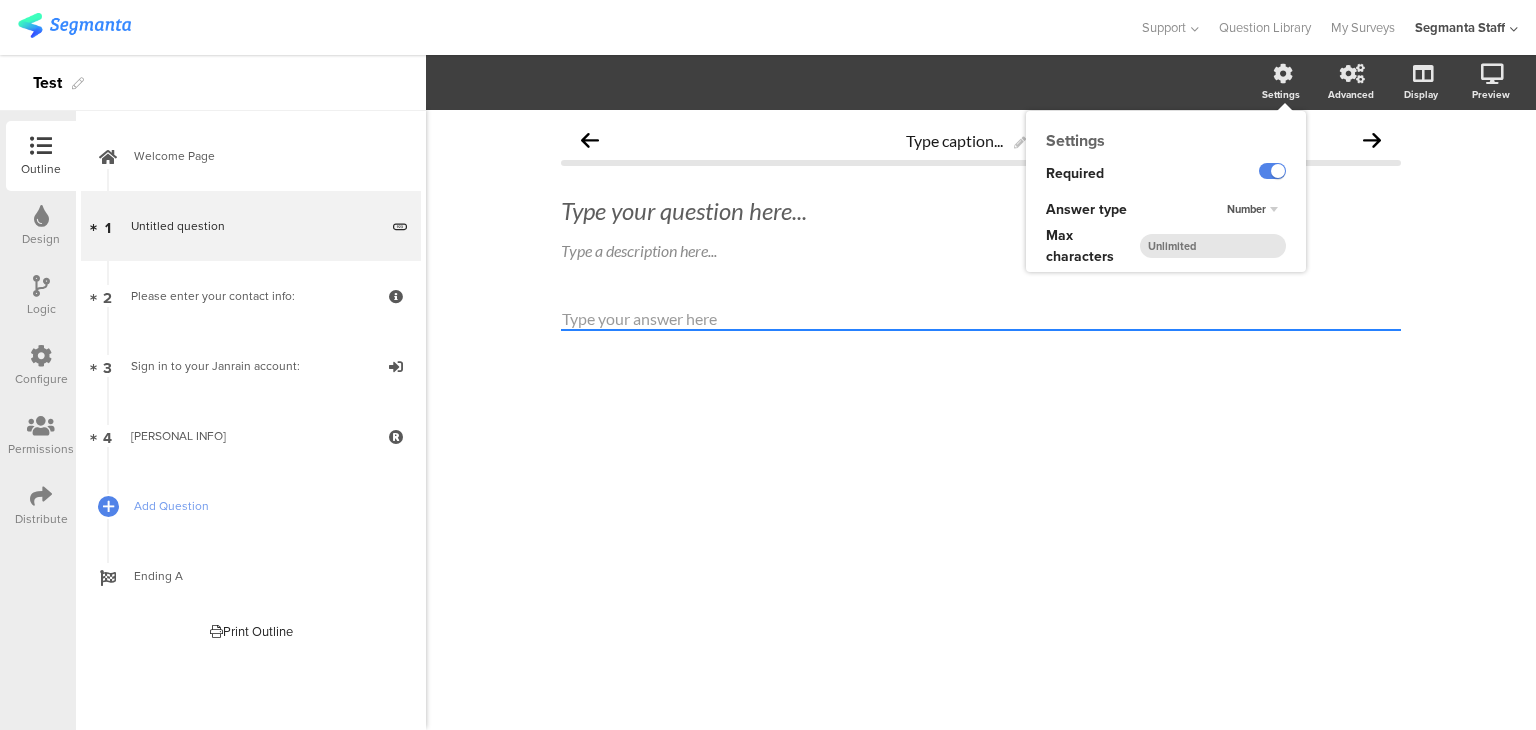 click at bounding box center [1213, 246] 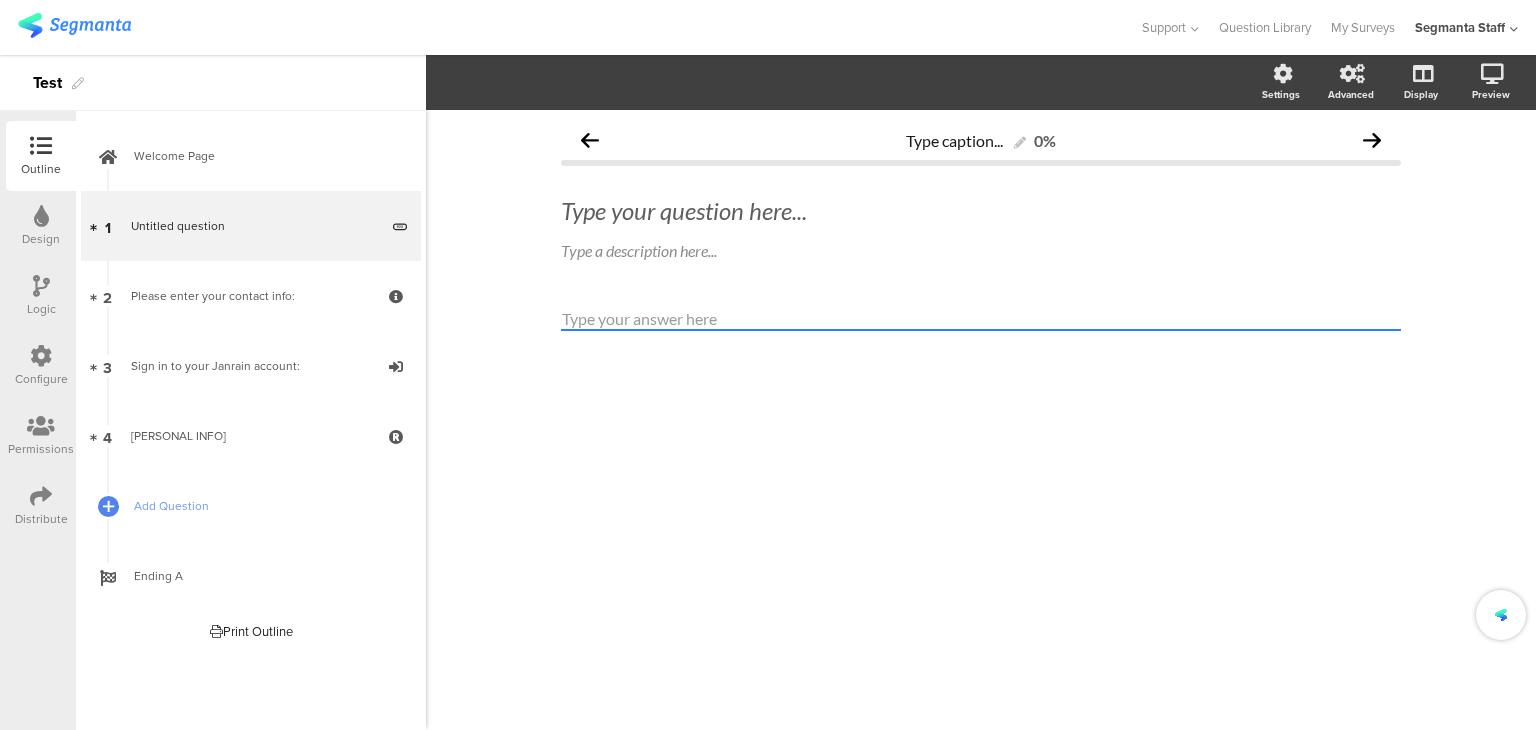 click on "Distribute" at bounding box center (41, 169) 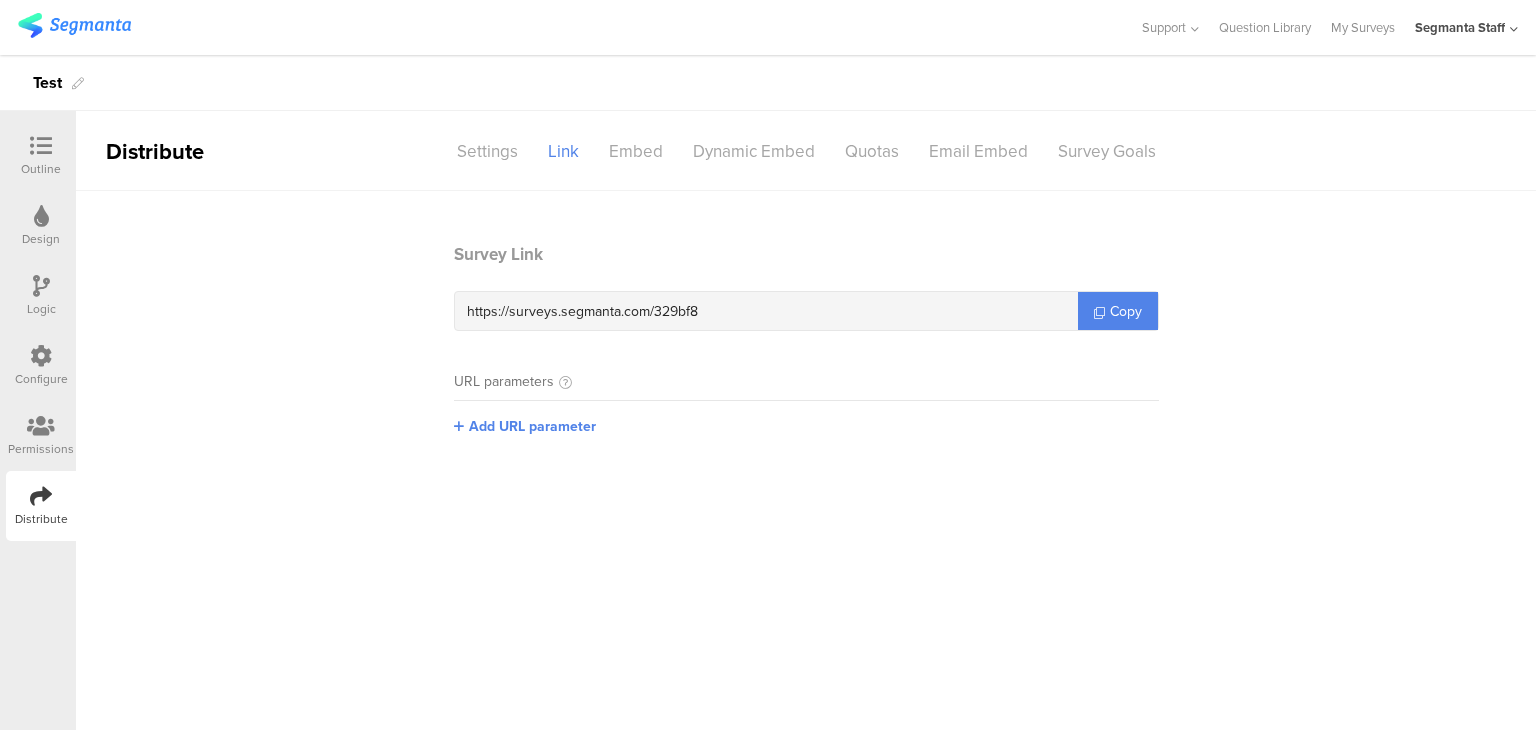 click on "Logic" at bounding box center [41, 296] 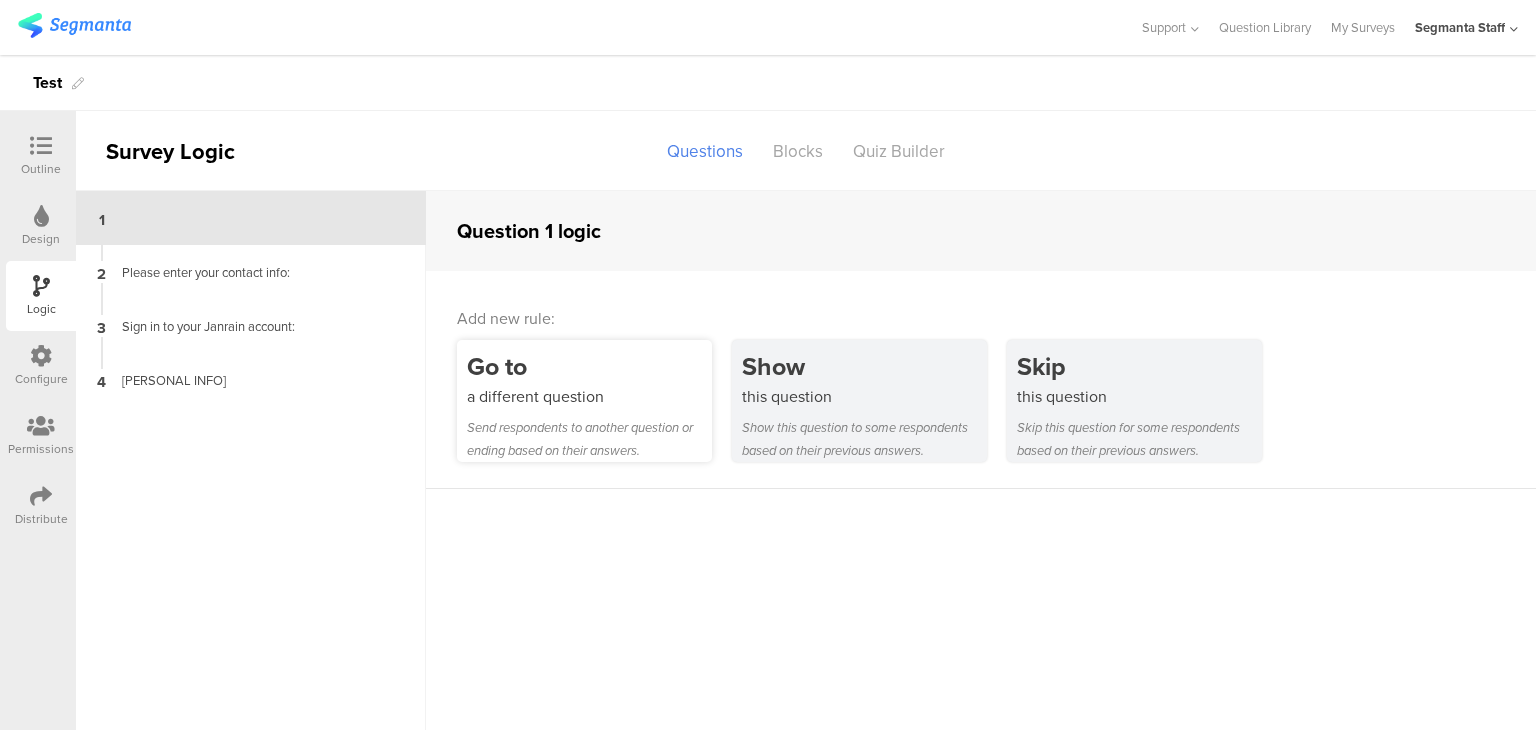 click on "Go to" at bounding box center [589, 366] 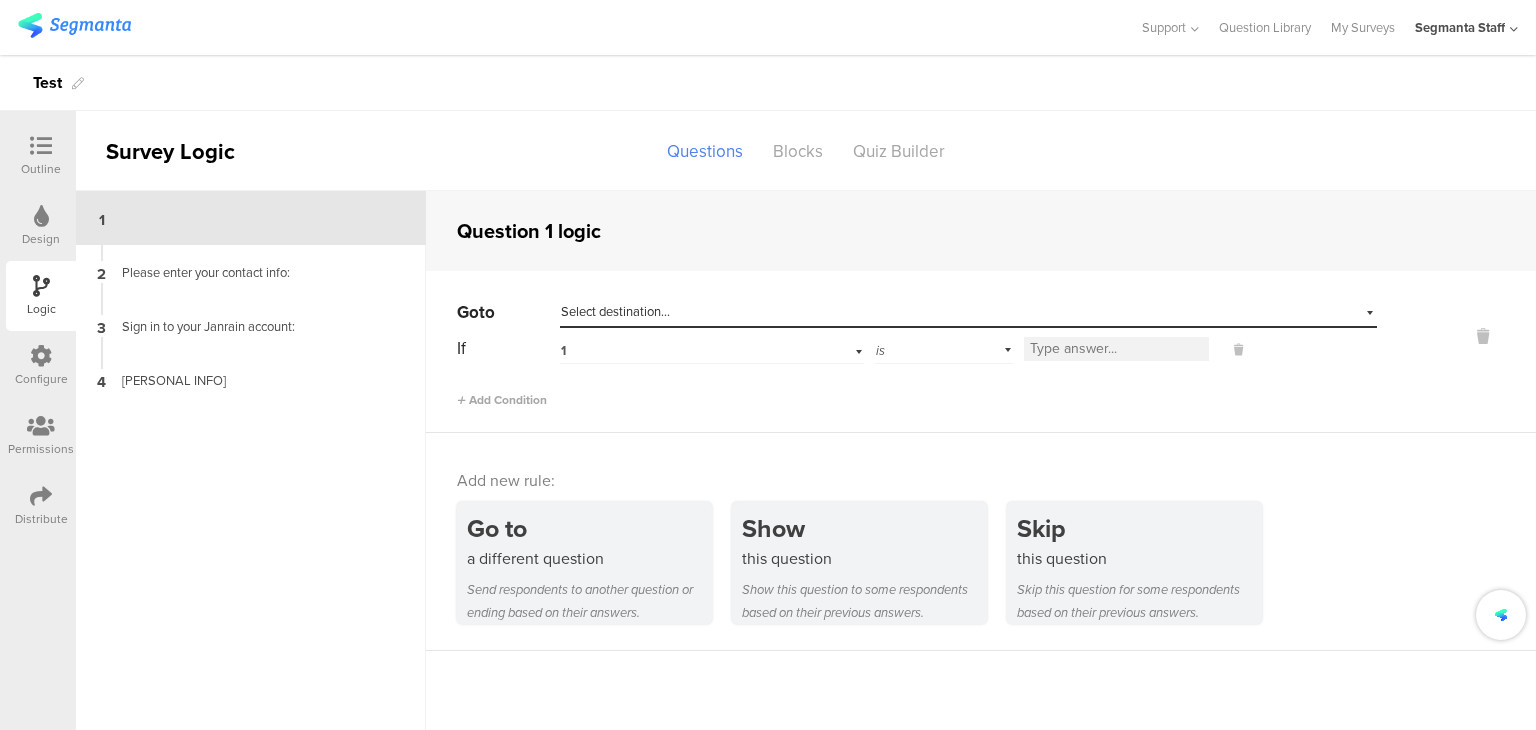 click on "Select destination..." at bounding box center [615, 311] 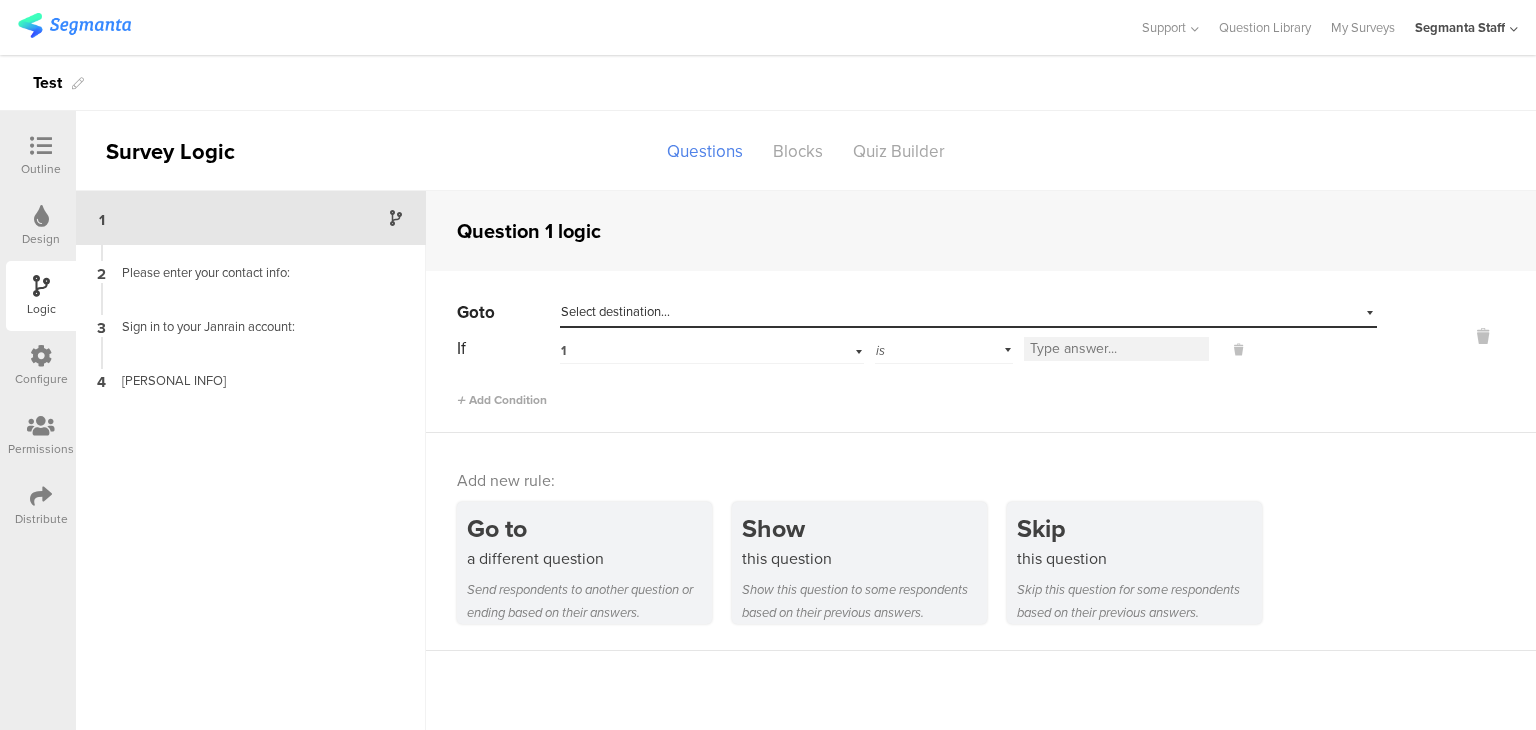 click on "is" at bounding box center [944, 348] 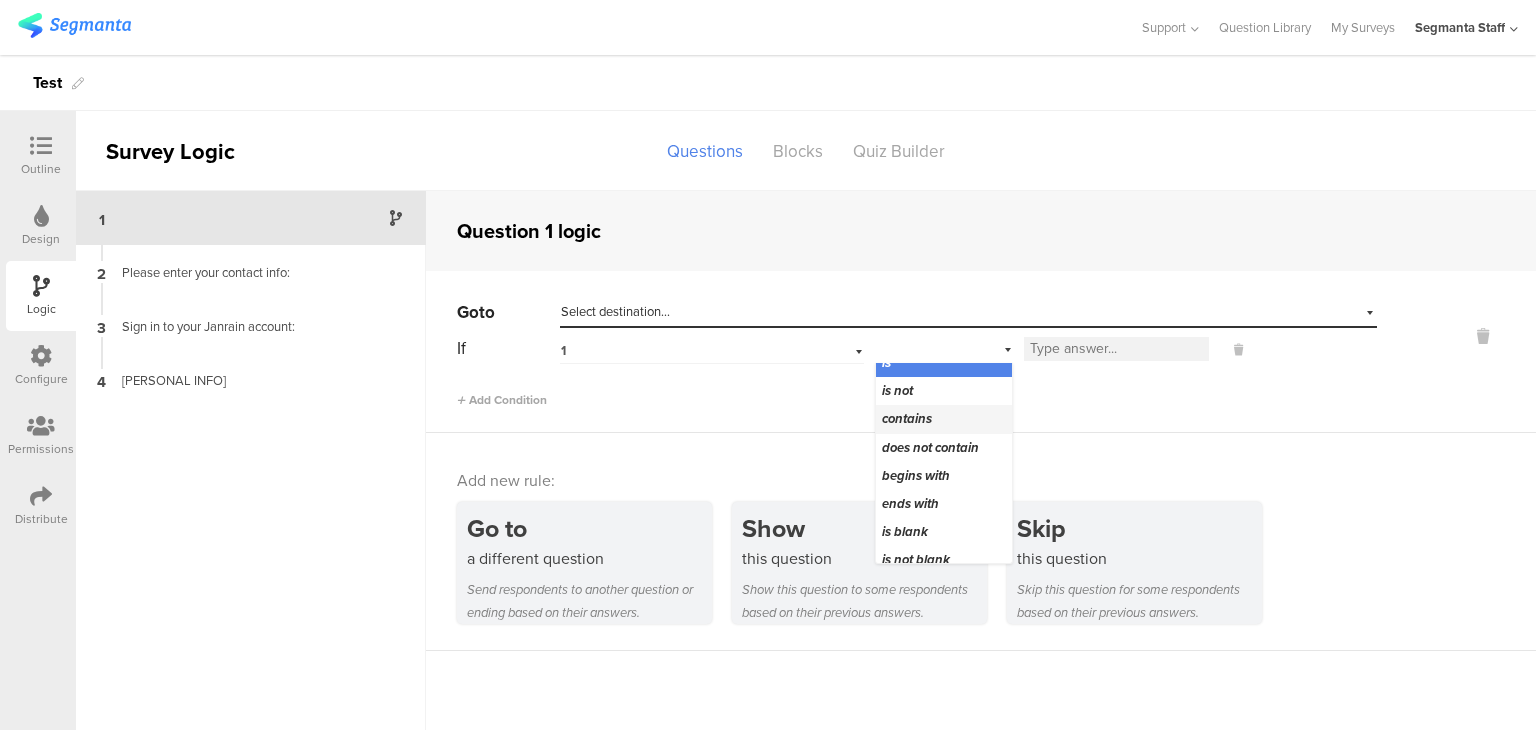 scroll, scrollTop: 25, scrollLeft: 0, axis: vertical 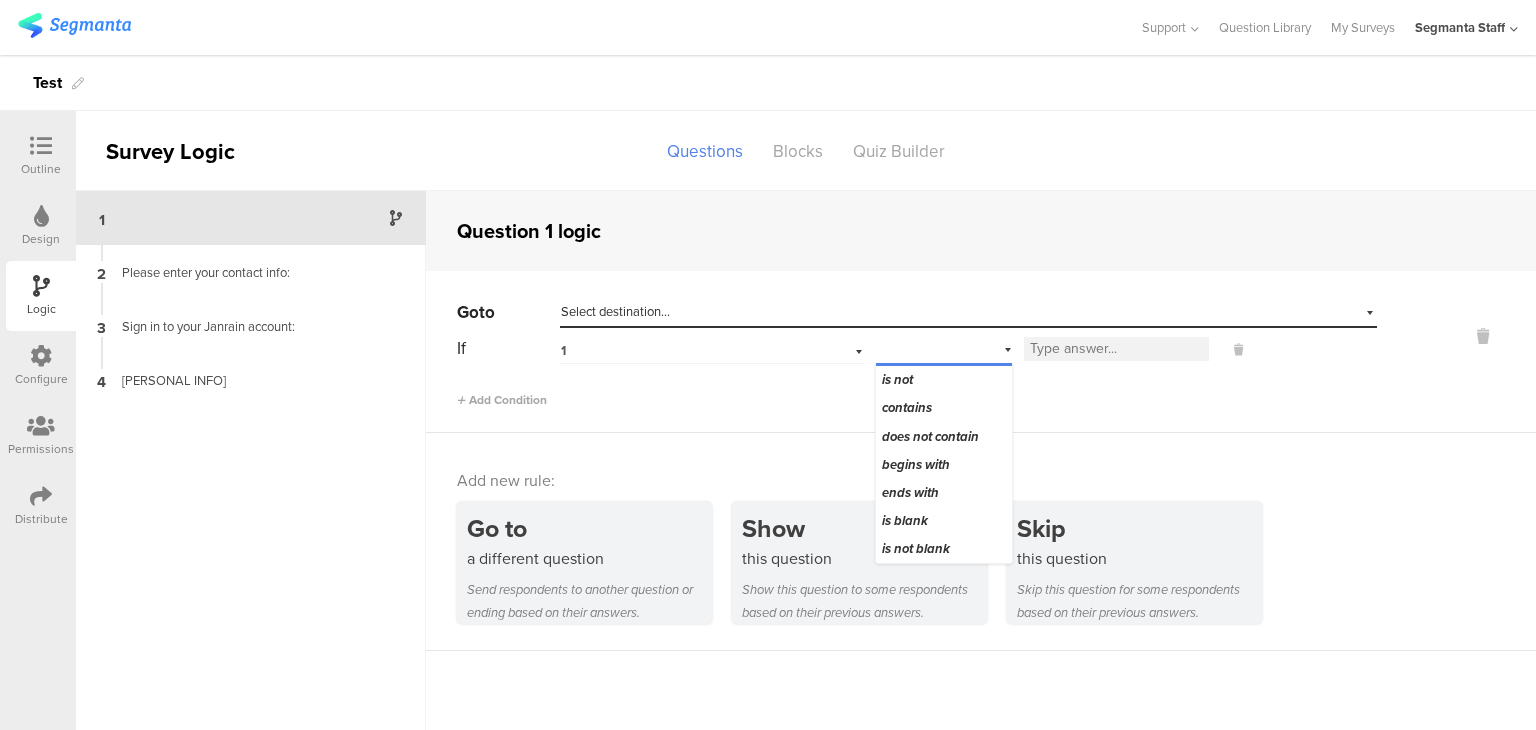 click at bounding box center (1116, 349) 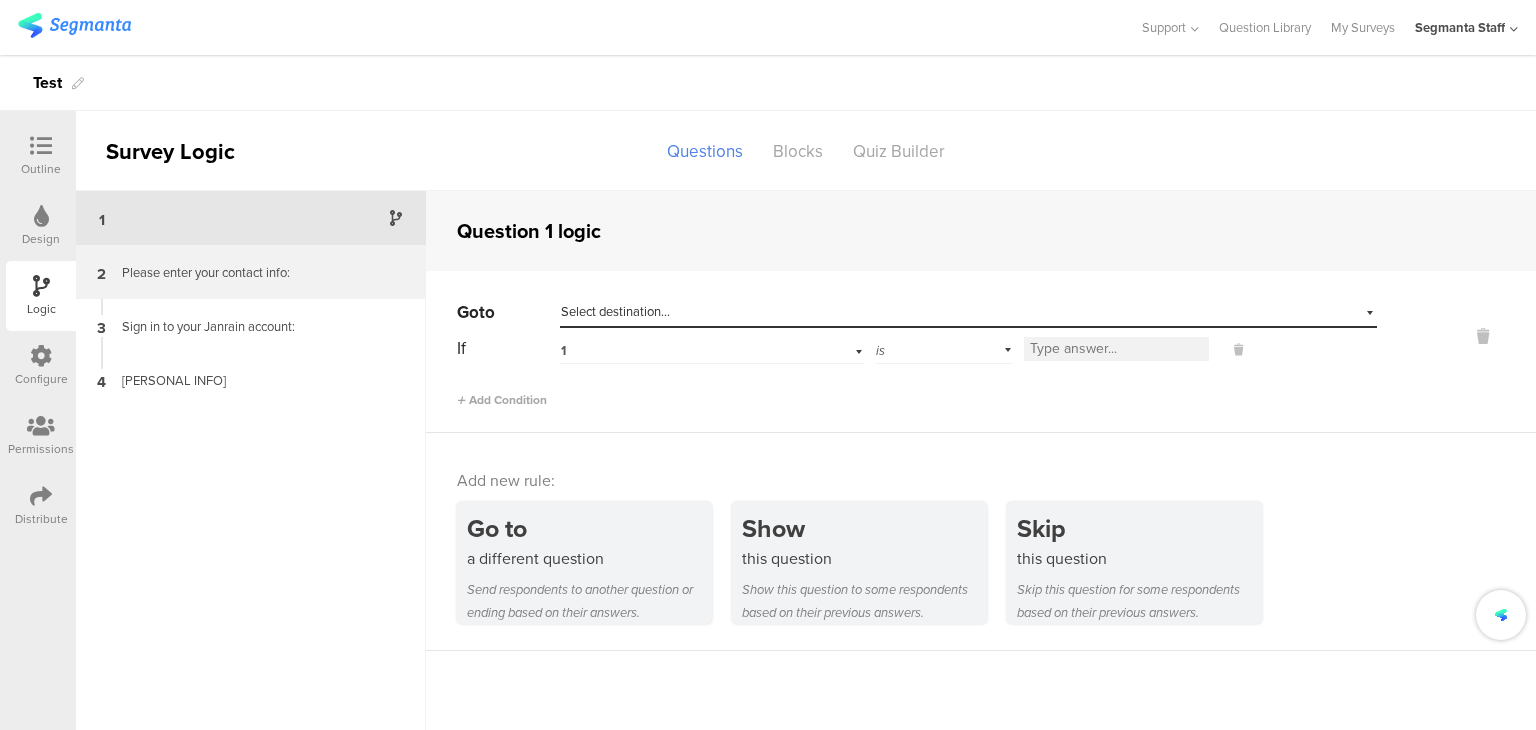 click on "Please enter your contact info:" at bounding box center [235, 218] 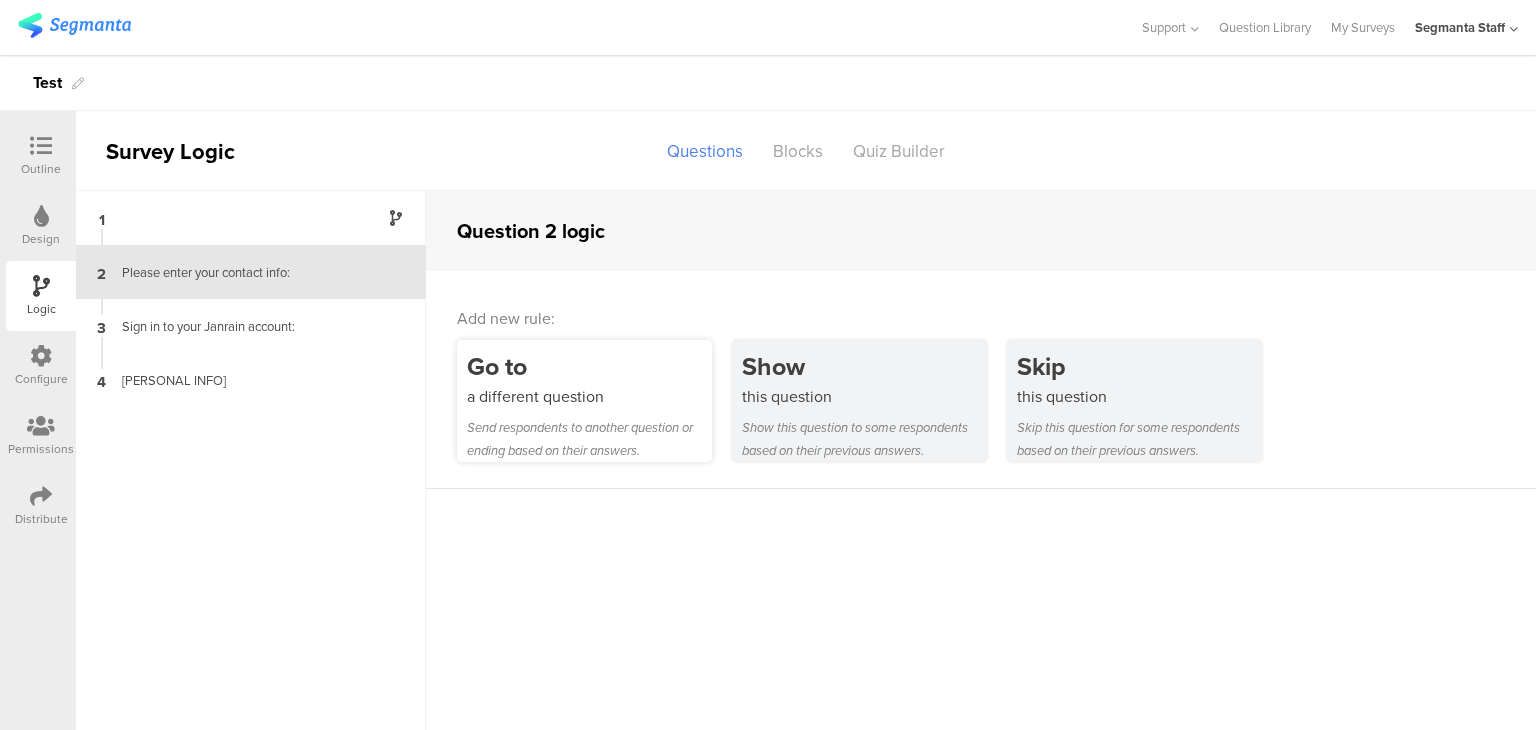 click on "Go to
a different question
Send respondents to another question or ending based on their answers." at bounding box center [584, 401] 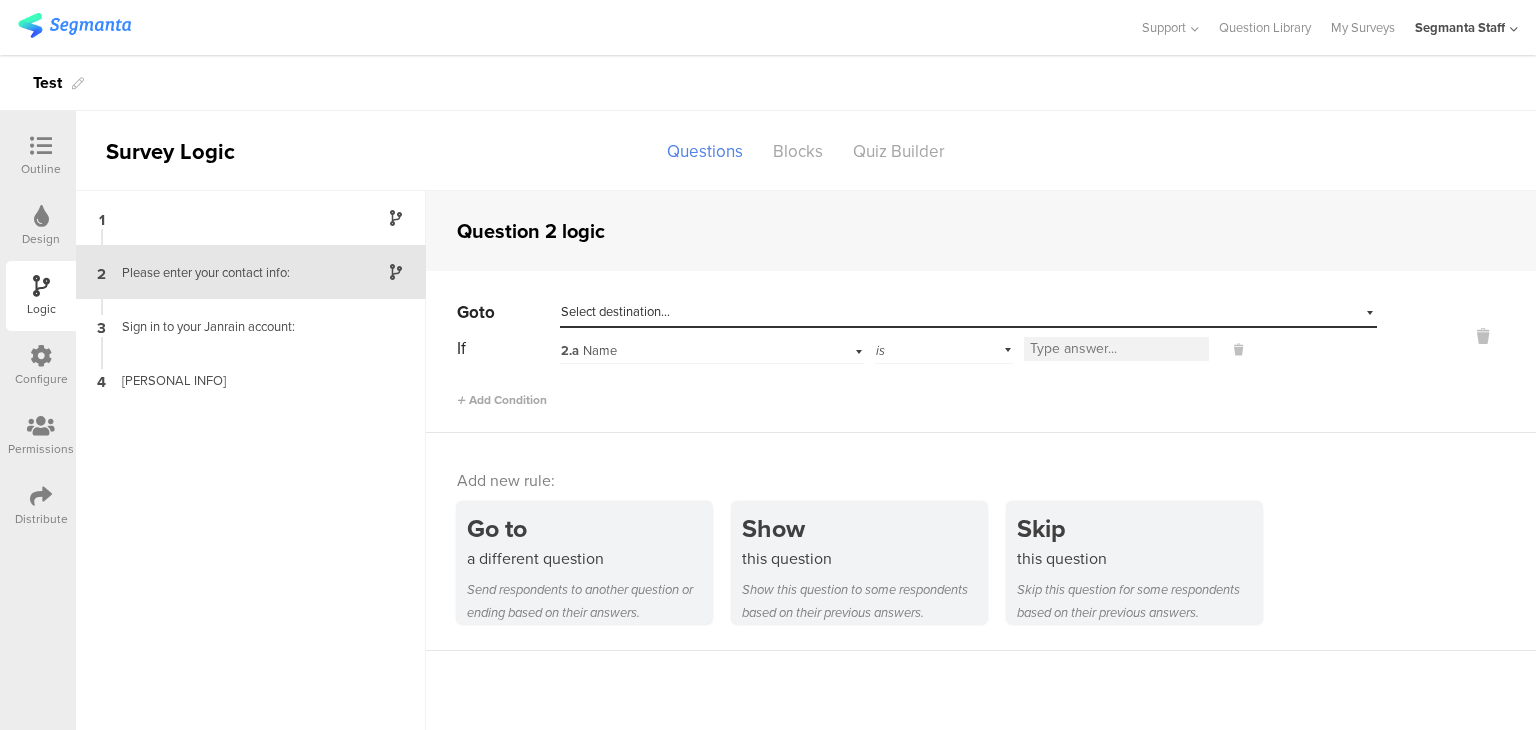 click on "2.a  [NAME]" at bounding box center [712, 348] 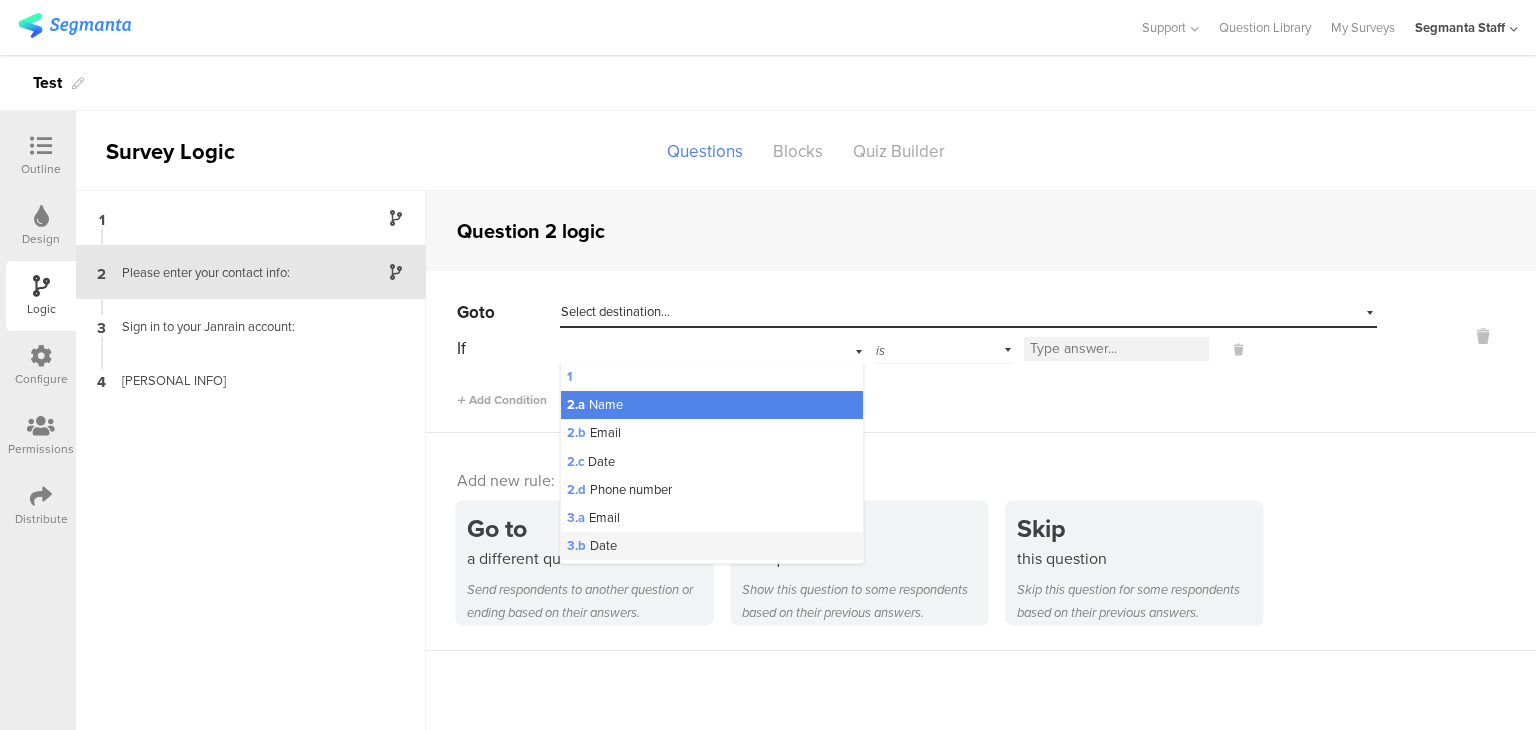 click on "3.b  [DATE]" at bounding box center (712, 377) 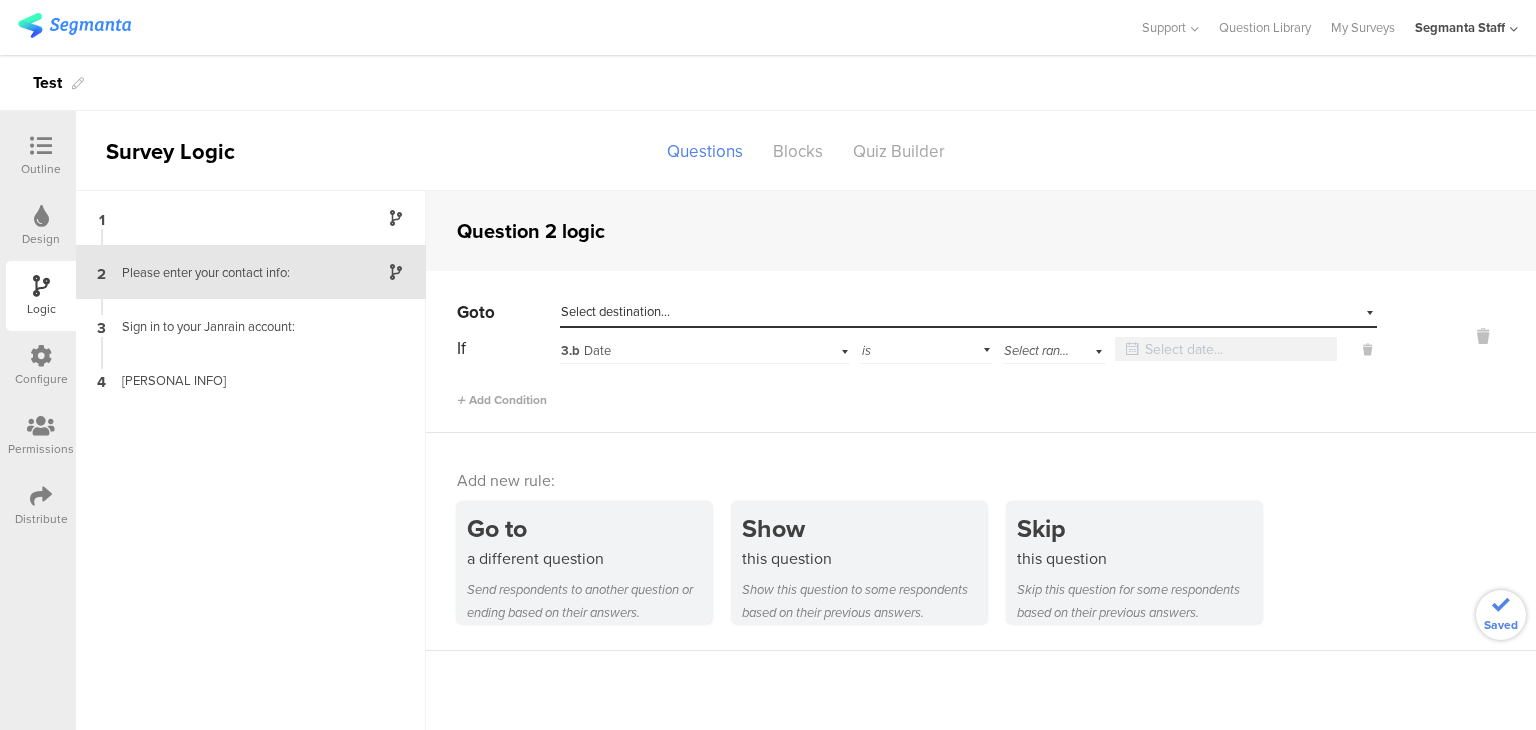 click on "Select range..." at bounding box center (1043, 350) 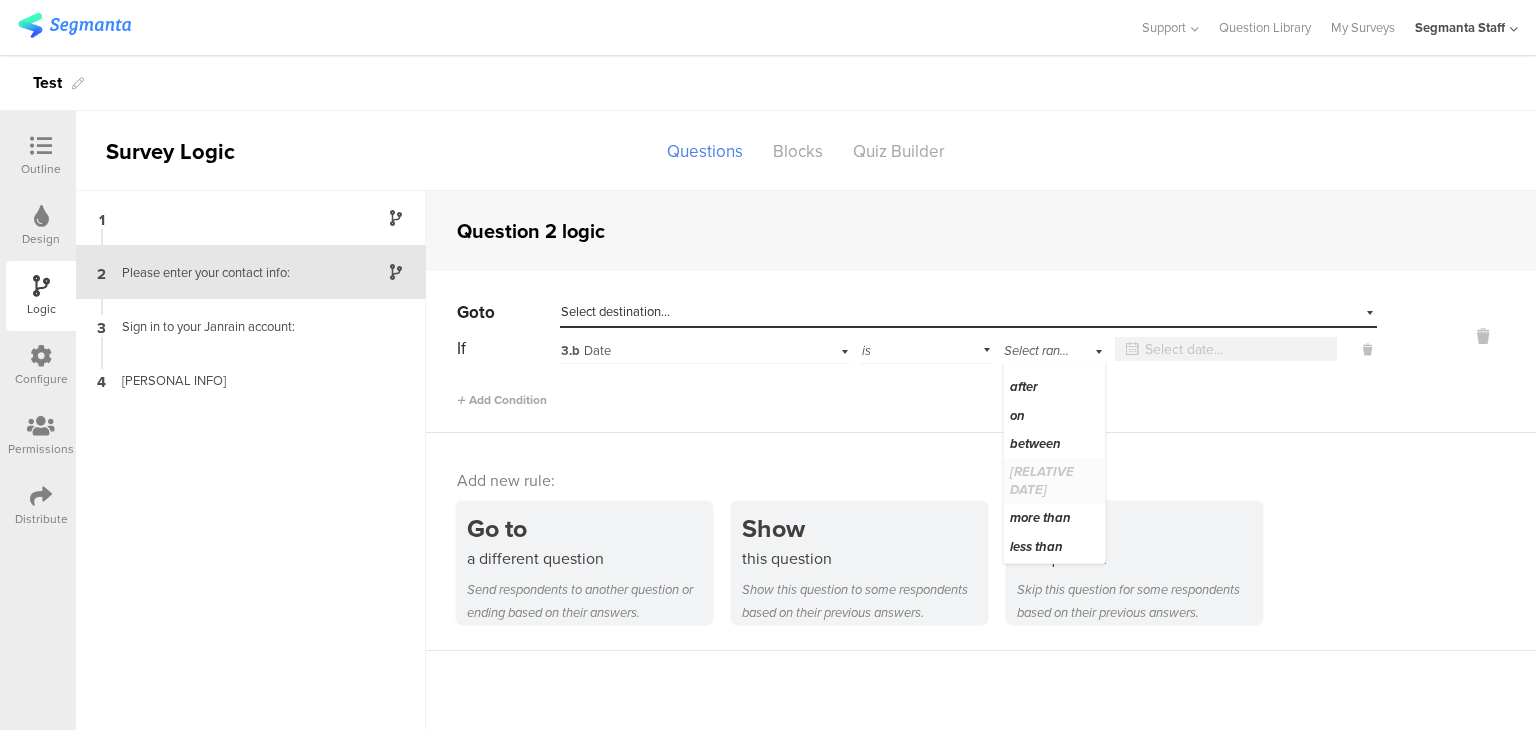 scroll, scrollTop: 72, scrollLeft: 0, axis: vertical 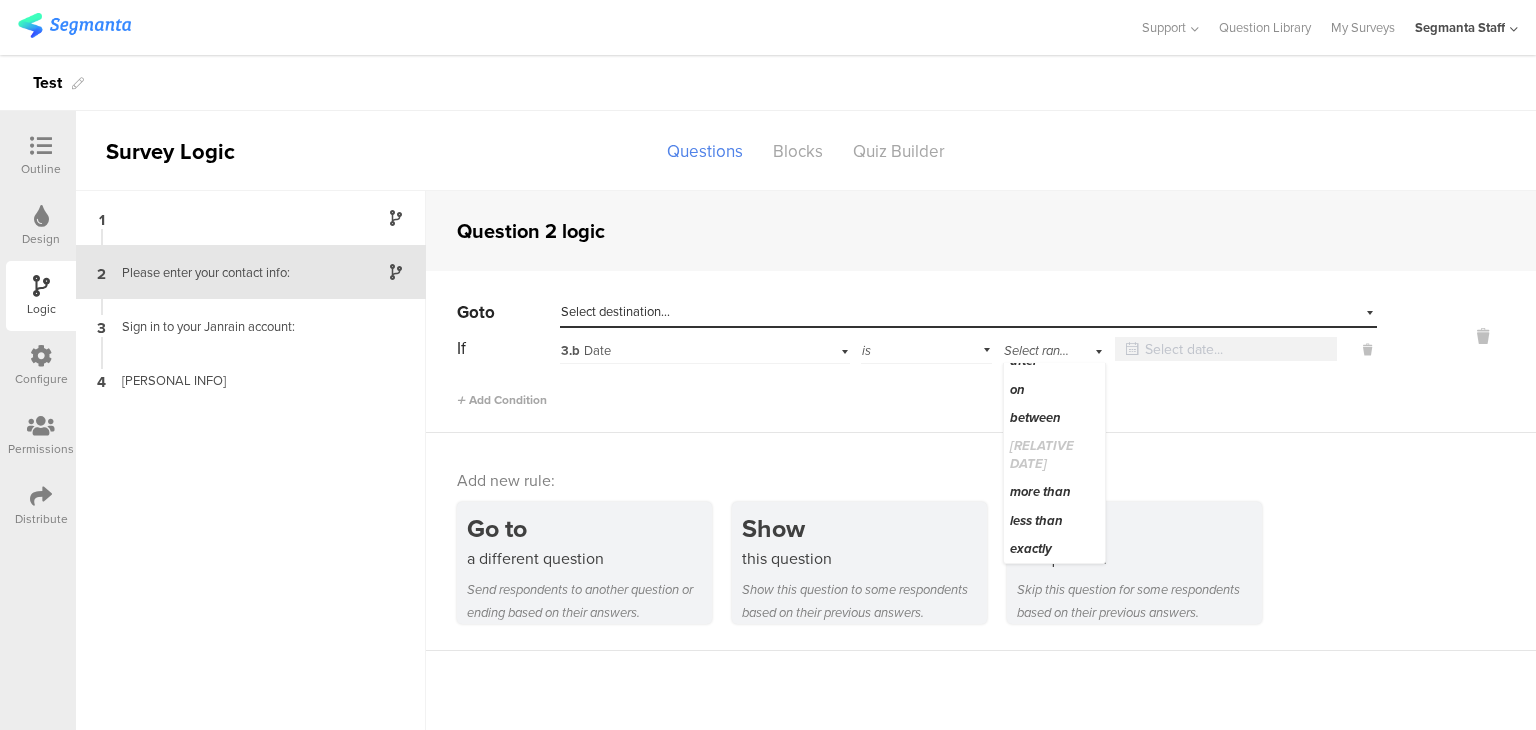 click on "Add Condition" at bounding box center (917, 391) 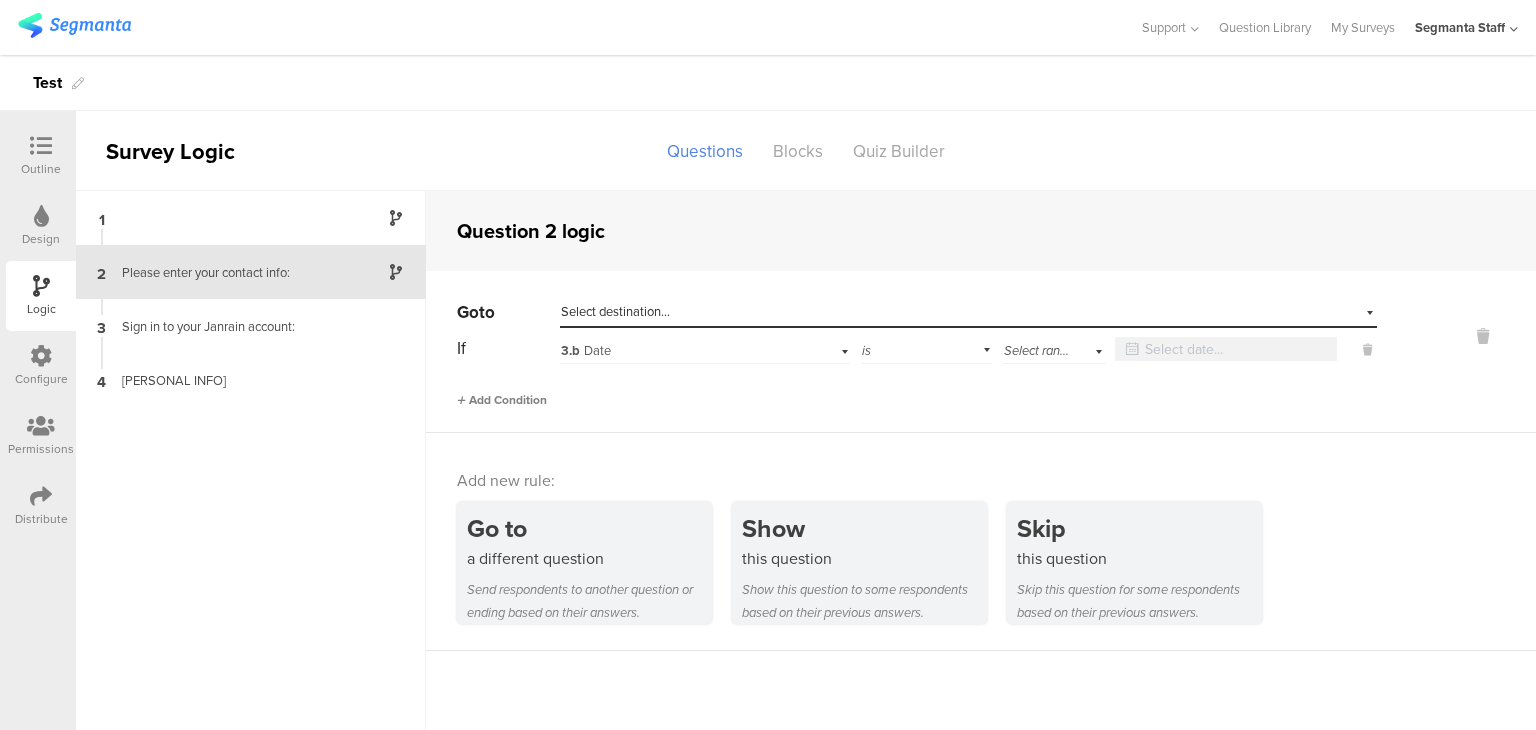 click on "Add Condition" at bounding box center [502, 400] 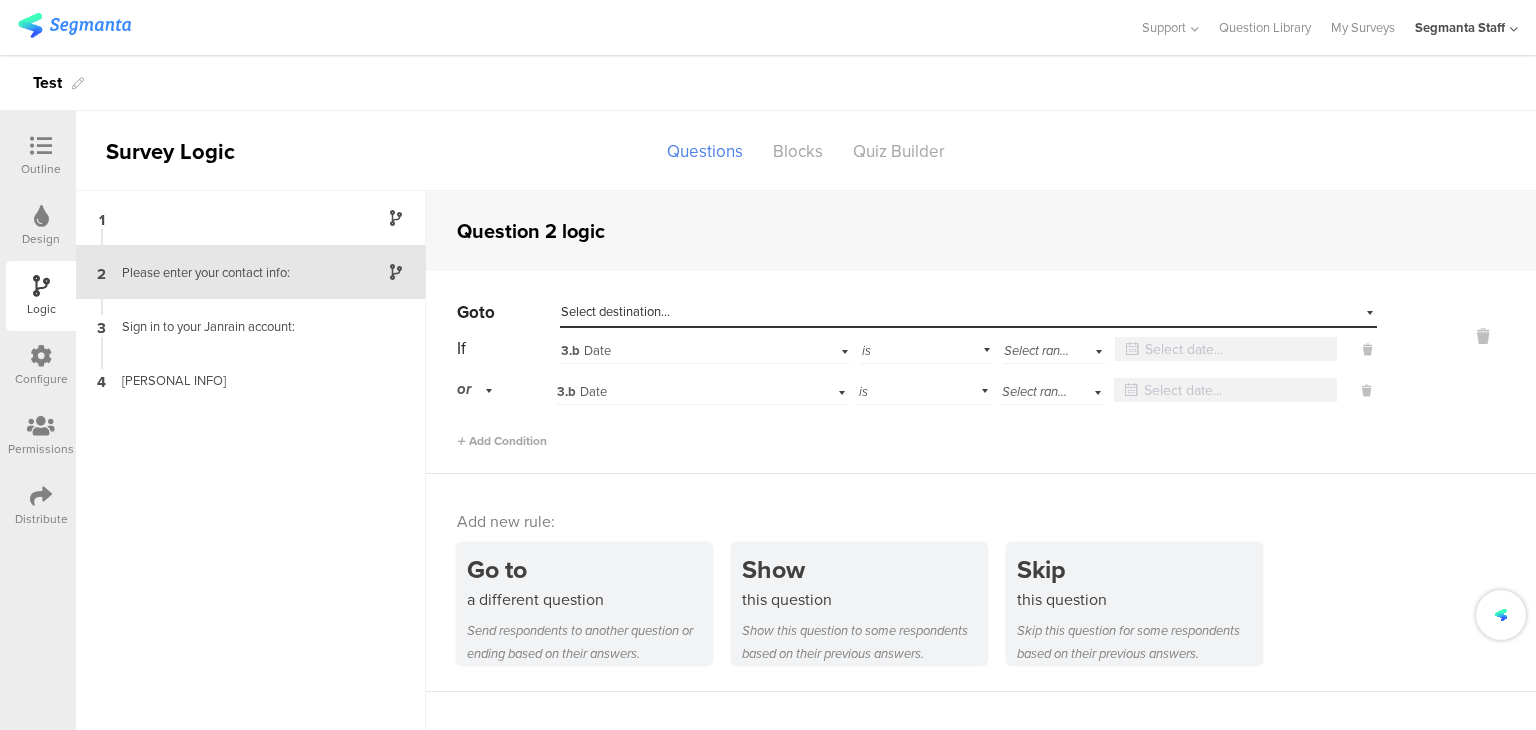 click on "3.b  [DATE]" at bounding box center [704, 348] 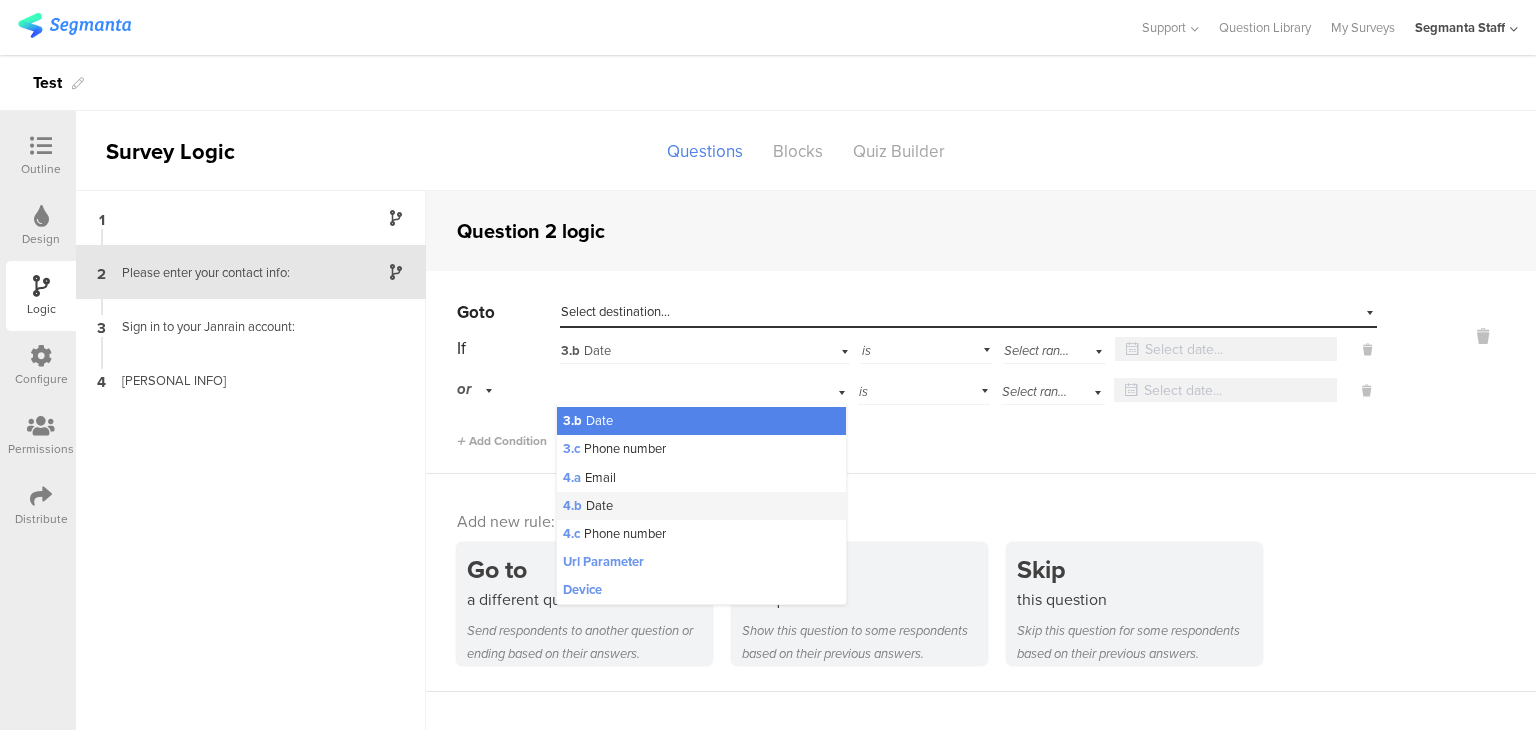 scroll, scrollTop: 66, scrollLeft: 0, axis: vertical 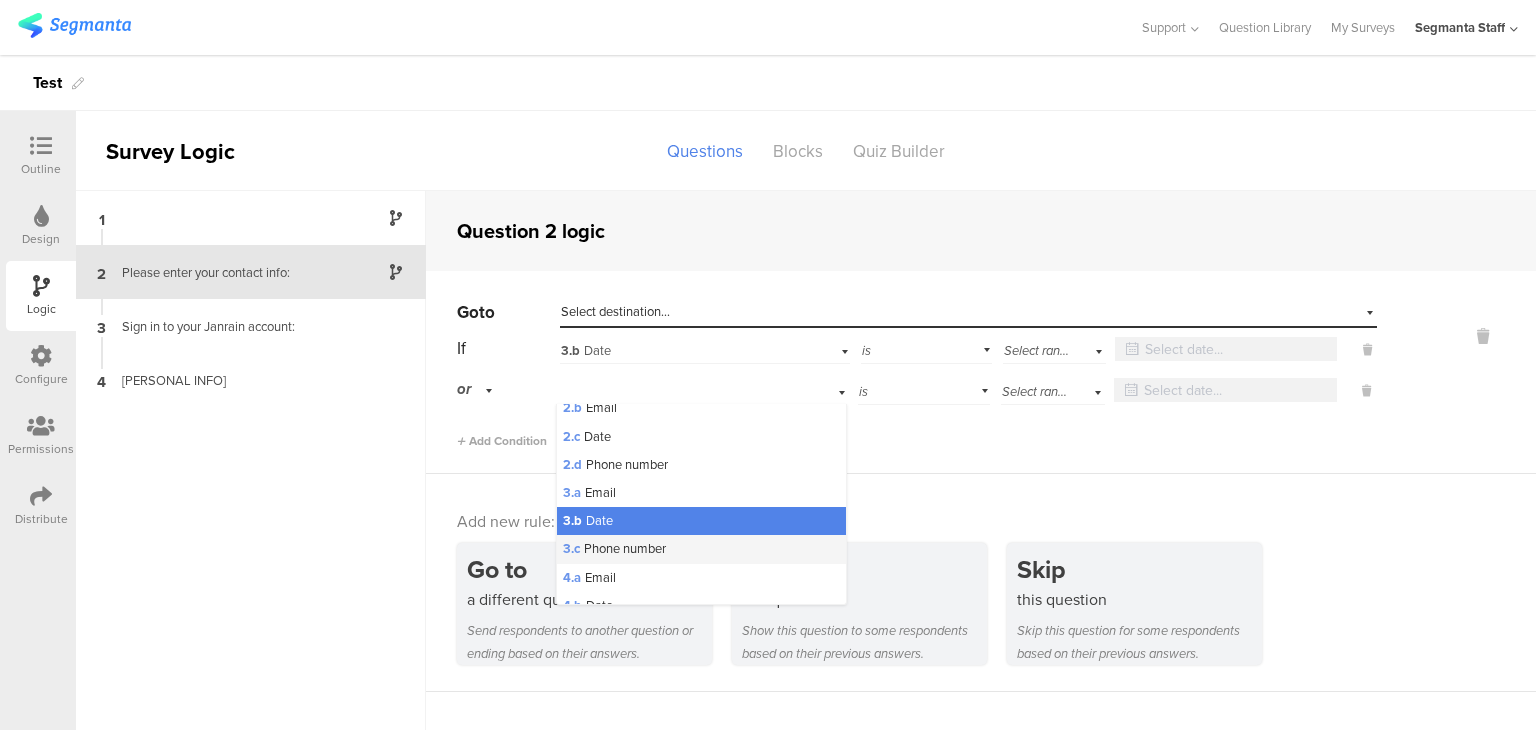 click on "3.c  [PHONE]" at bounding box center [701, 352] 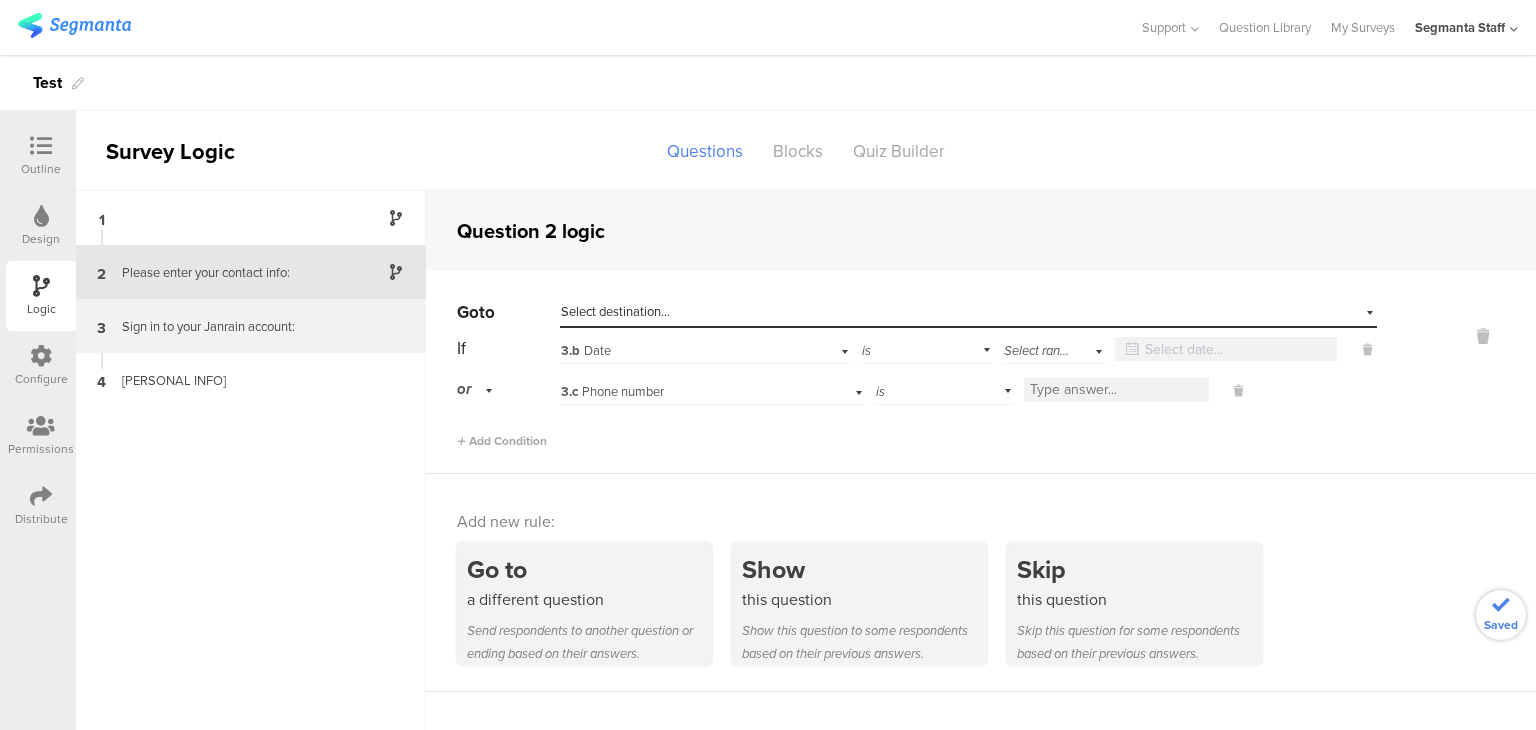 click on "3
Sign in to your Janrain account:" at bounding box center (251, 218) 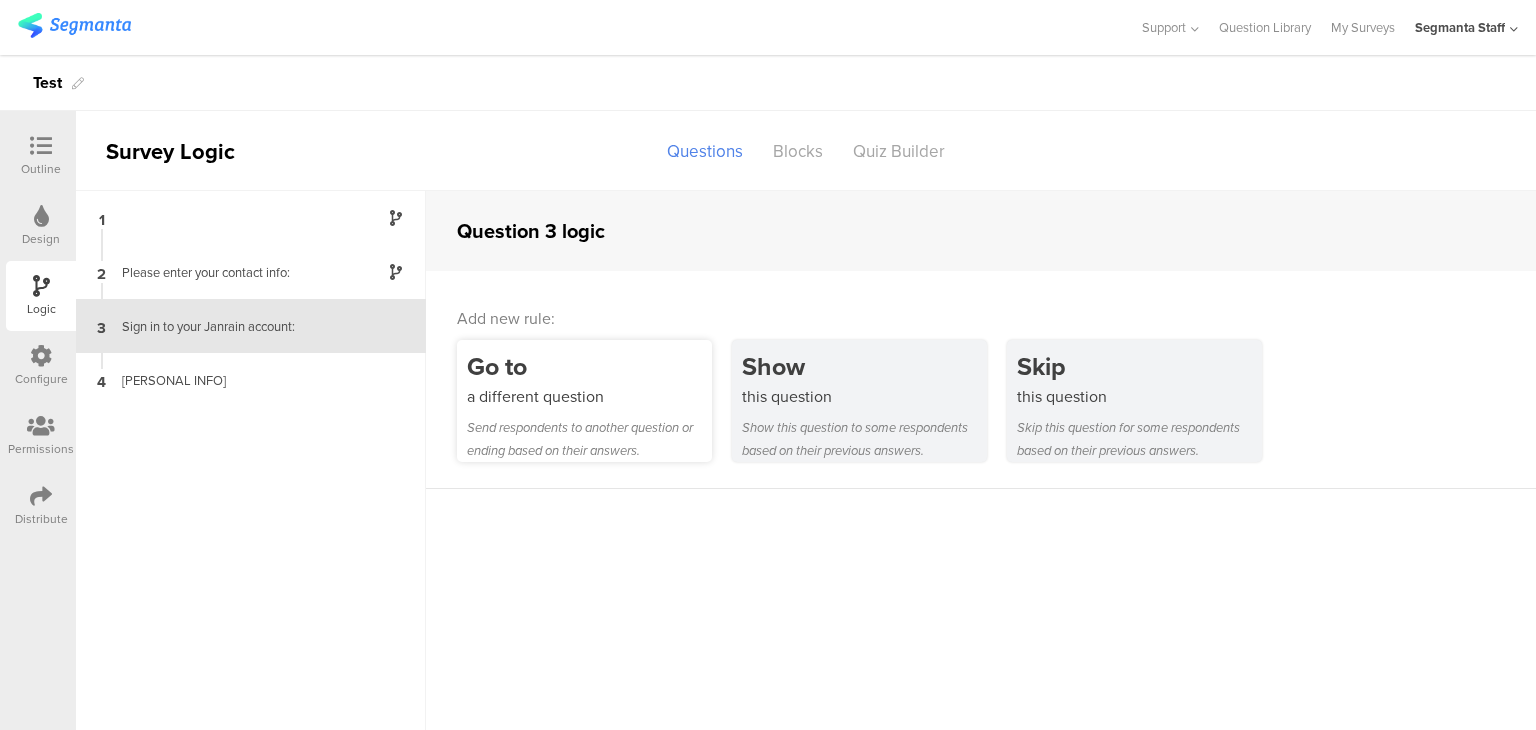 click on "a different question" at bounding box center (589, 396) 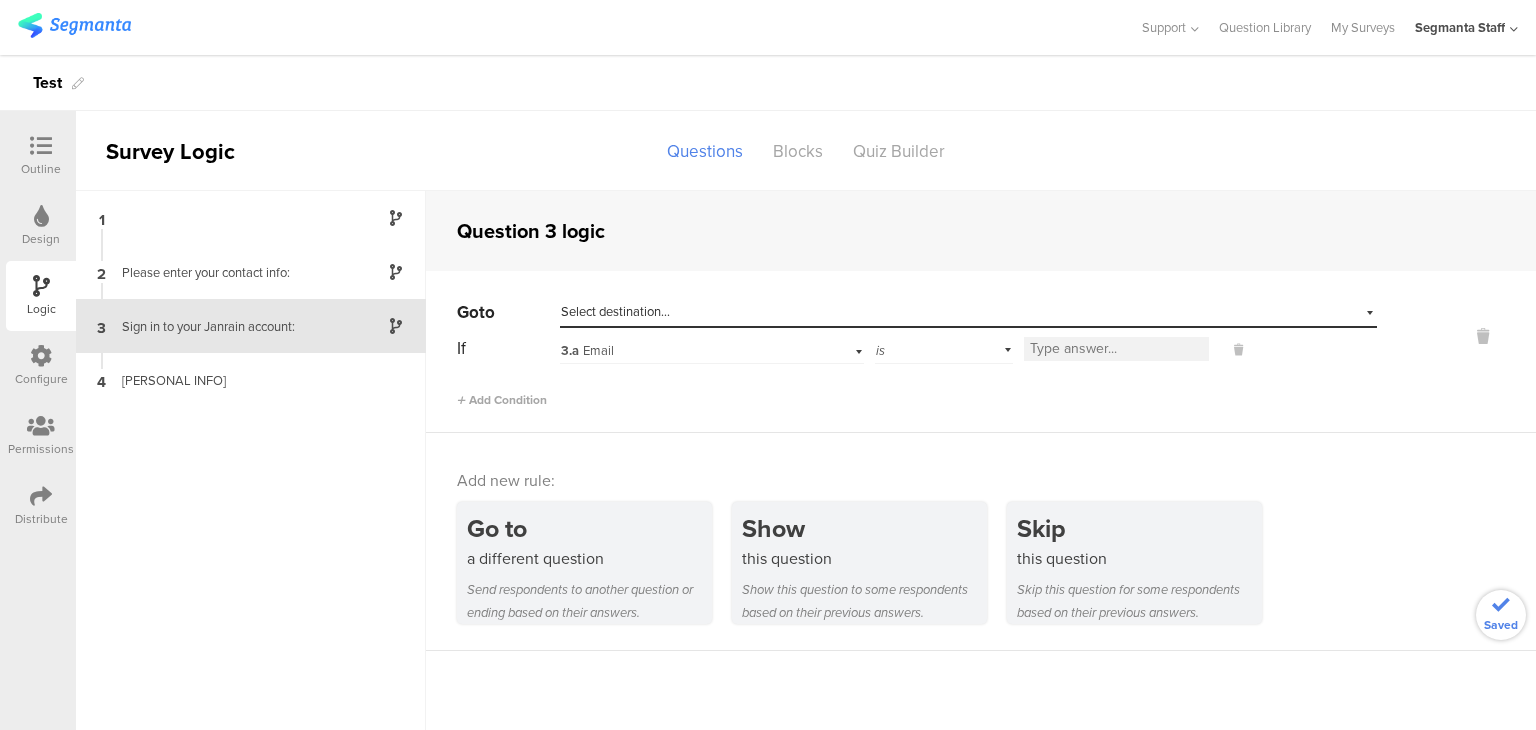 click on "3.a  [EMAIL]" at bounding box center (712, 348) 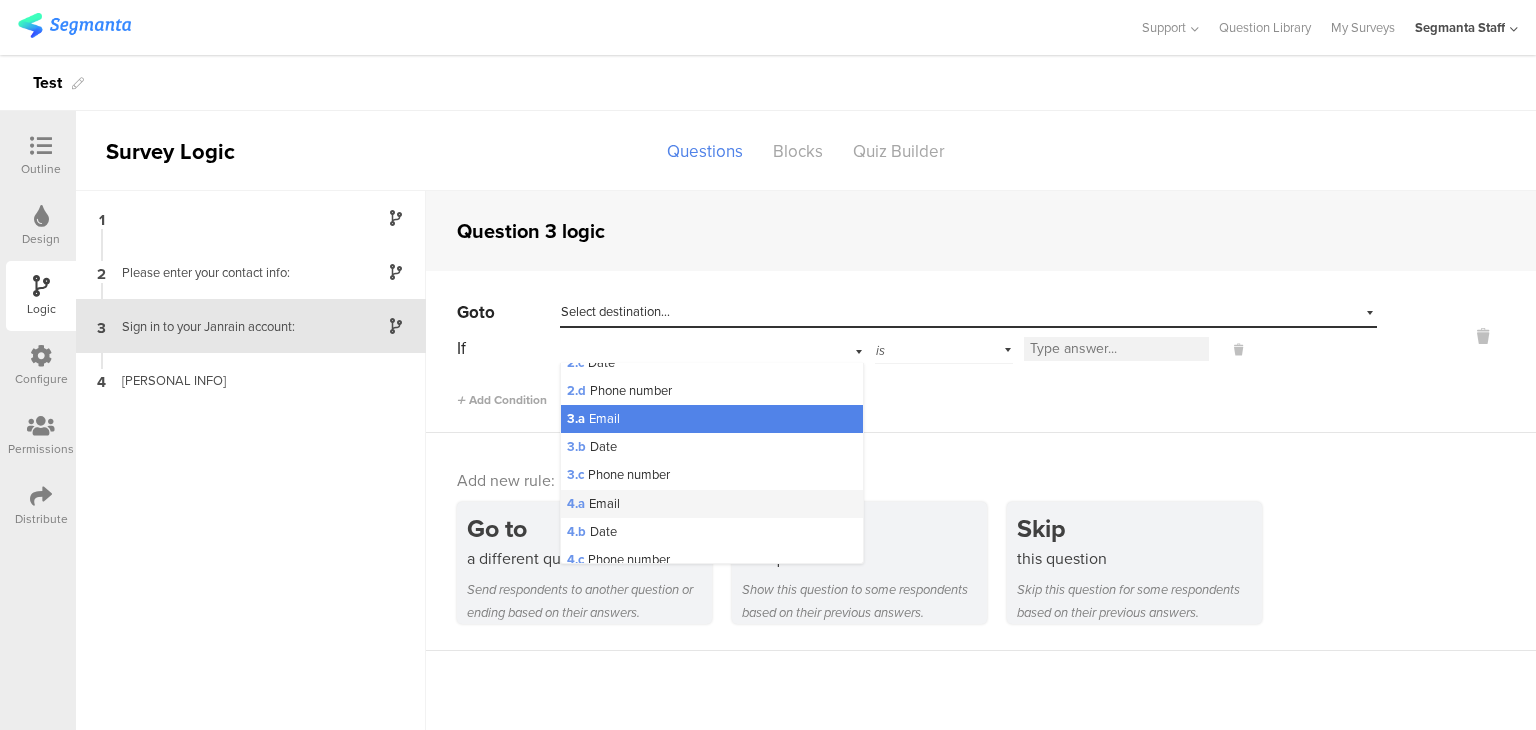 scroll, scrollTop: 100, scrollLeft: 0, axis: vertical 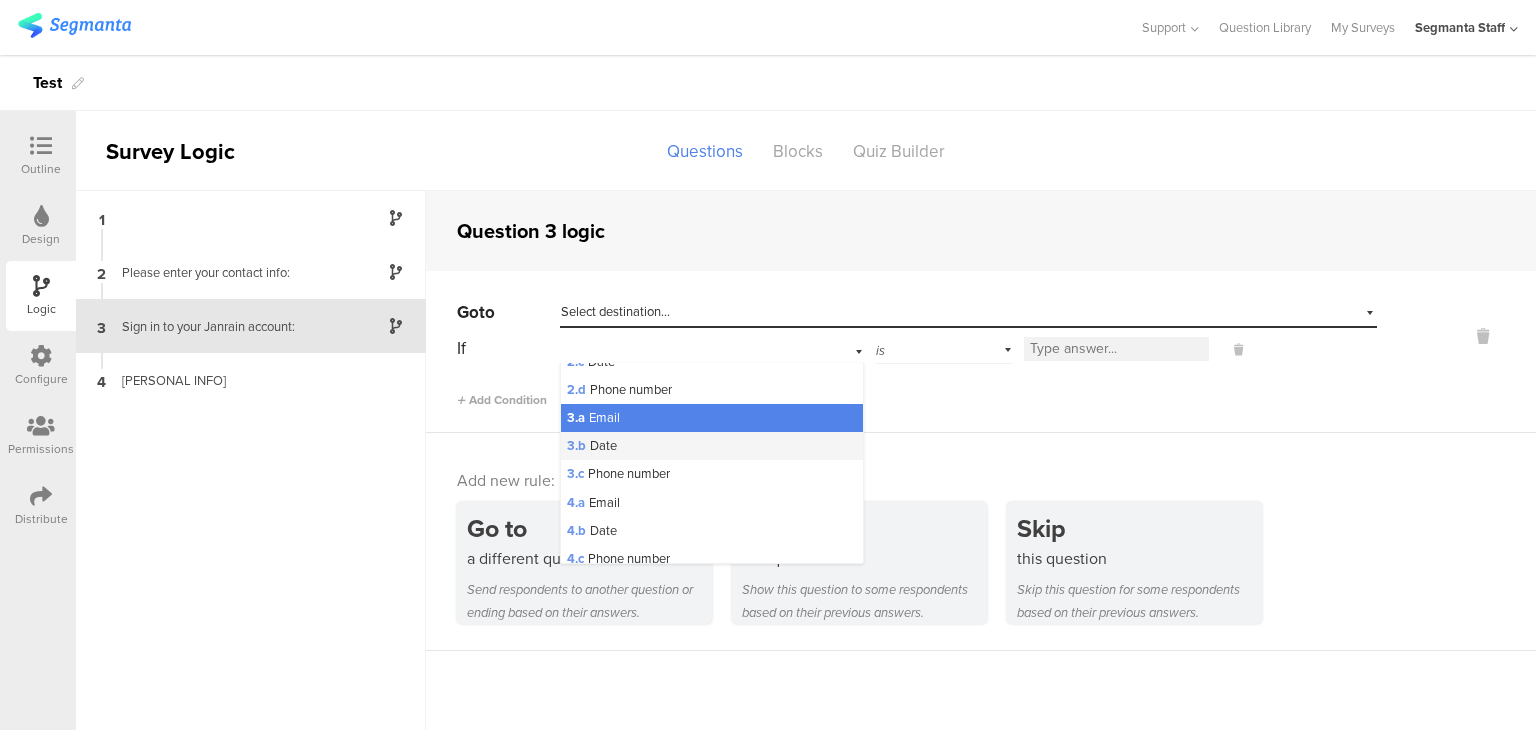 click on "3.b  [DATE]" at bounding box center (712, 277) 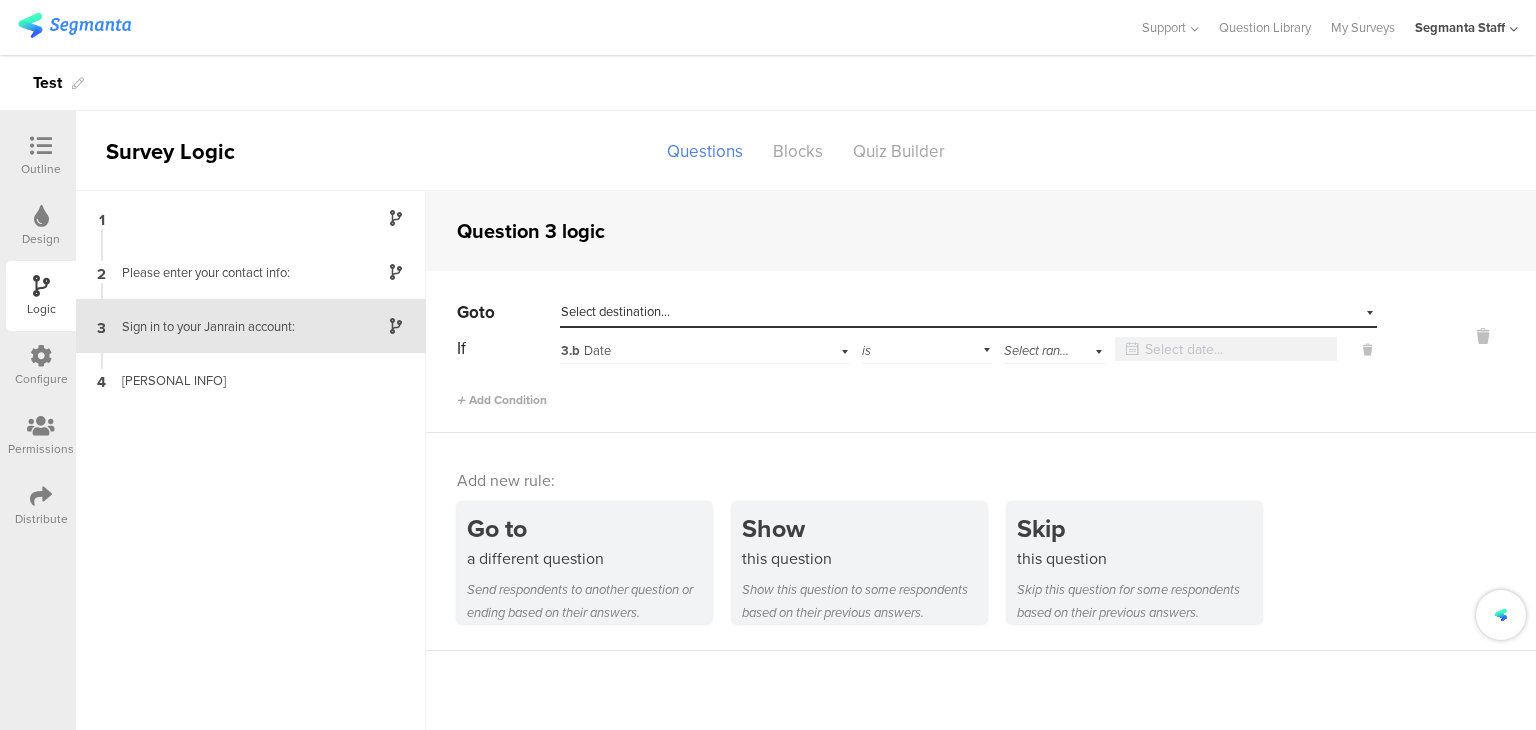 click on "Select range..." at bounding box center (1043, 350) 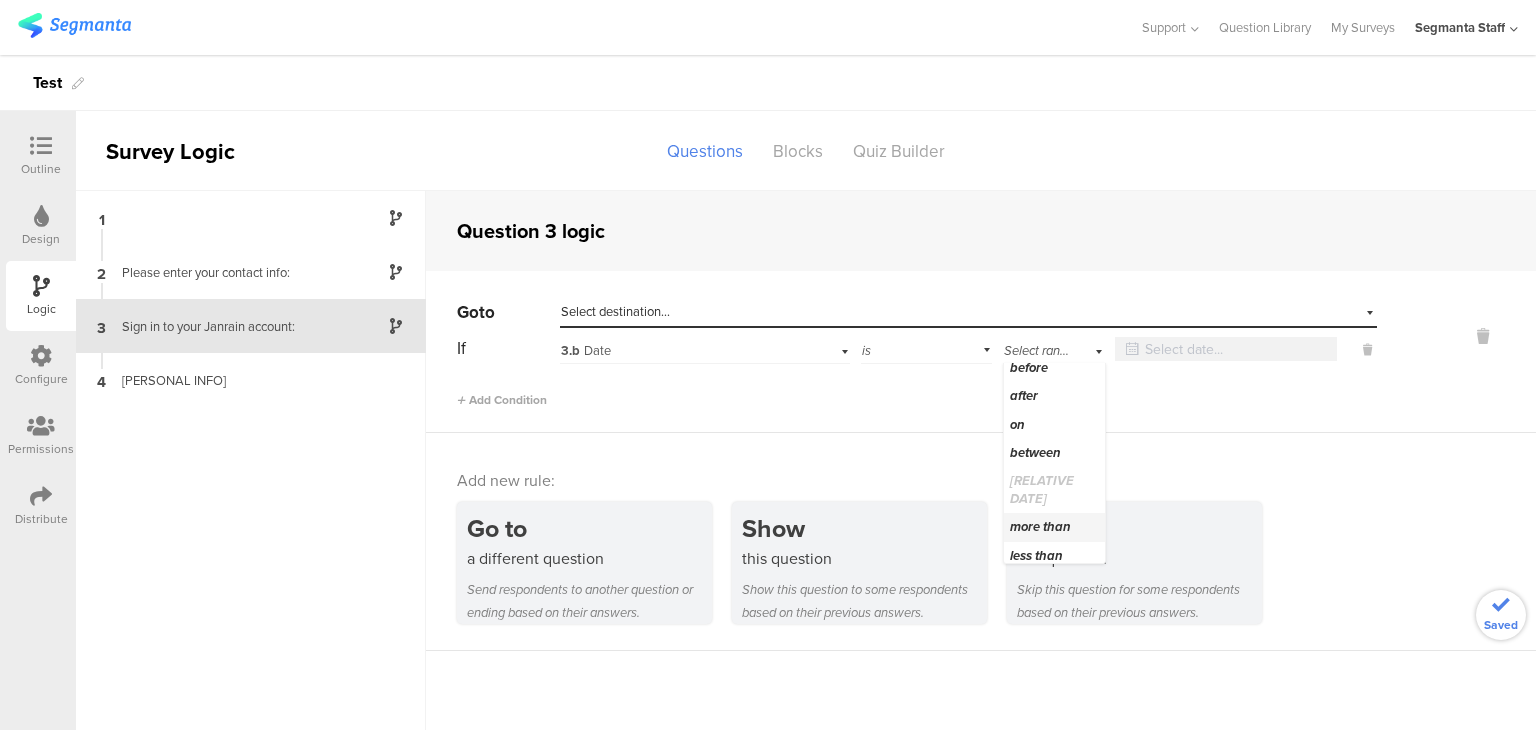 scroll, scrollTop: 72, scrollLeft: 0, axis: vertical 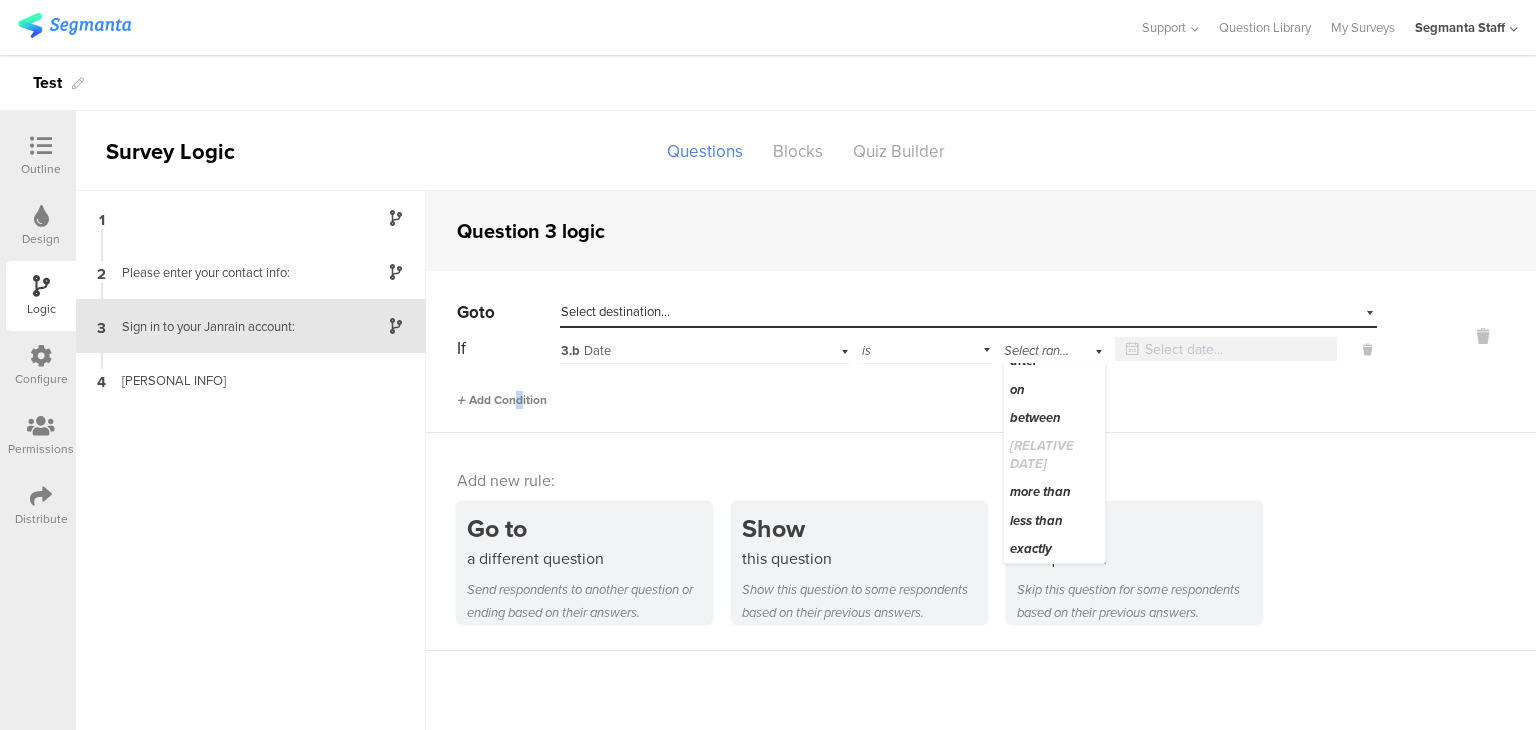 click on "Add Condition" at bounding box center [502, 400] 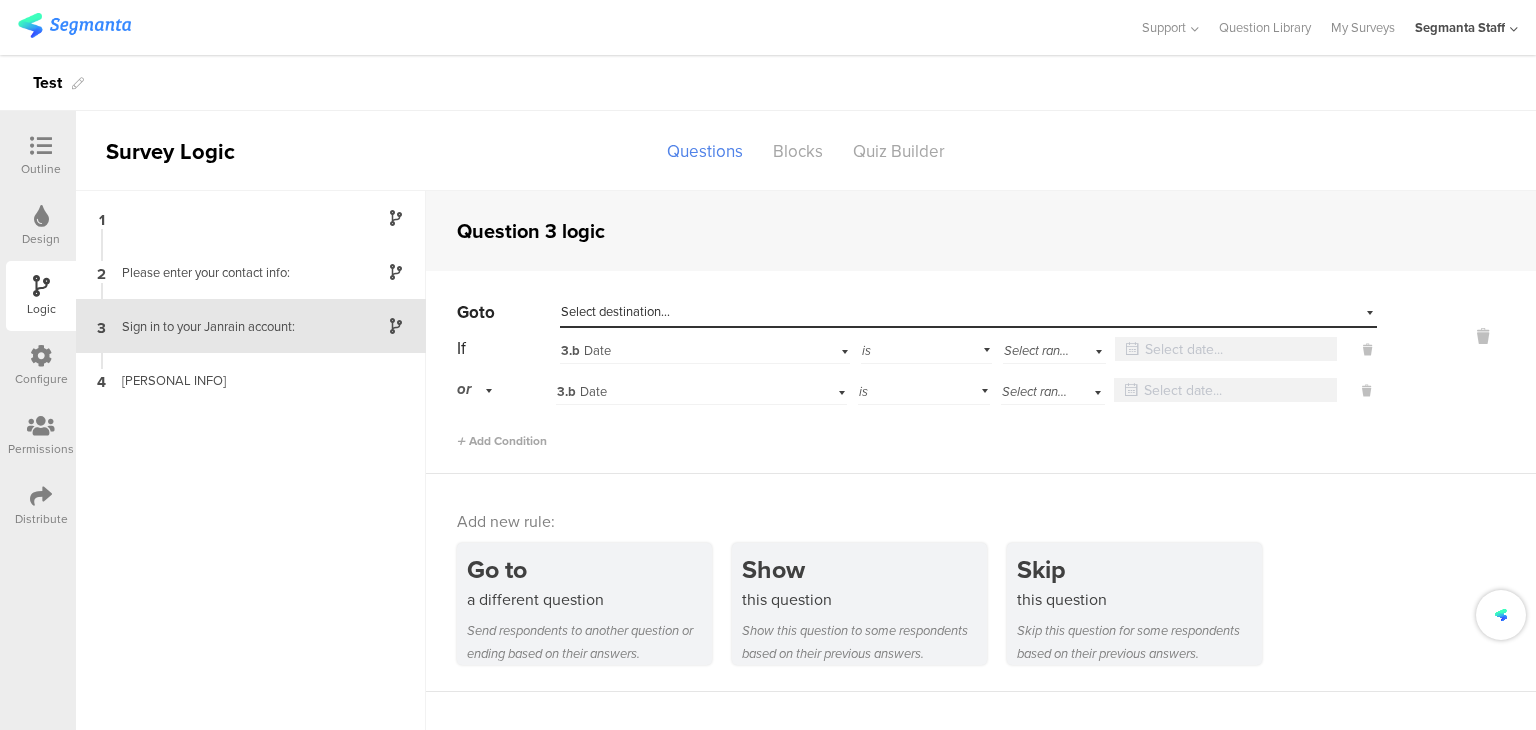 click on "3.b  [DATE]" at bounding box center [679, 351] 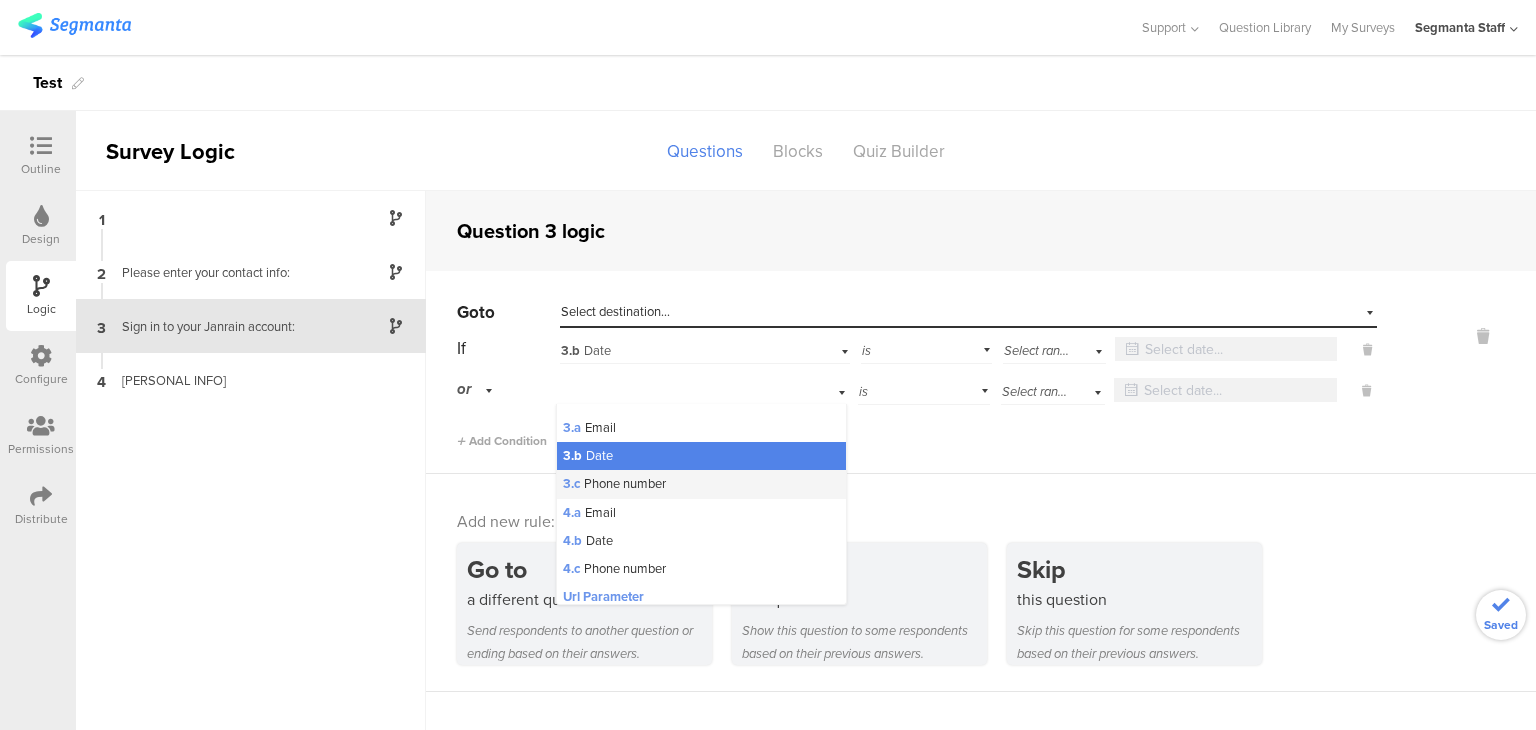 scroll, scrollTop: 166, scrollLeft: 0, axis: vertical 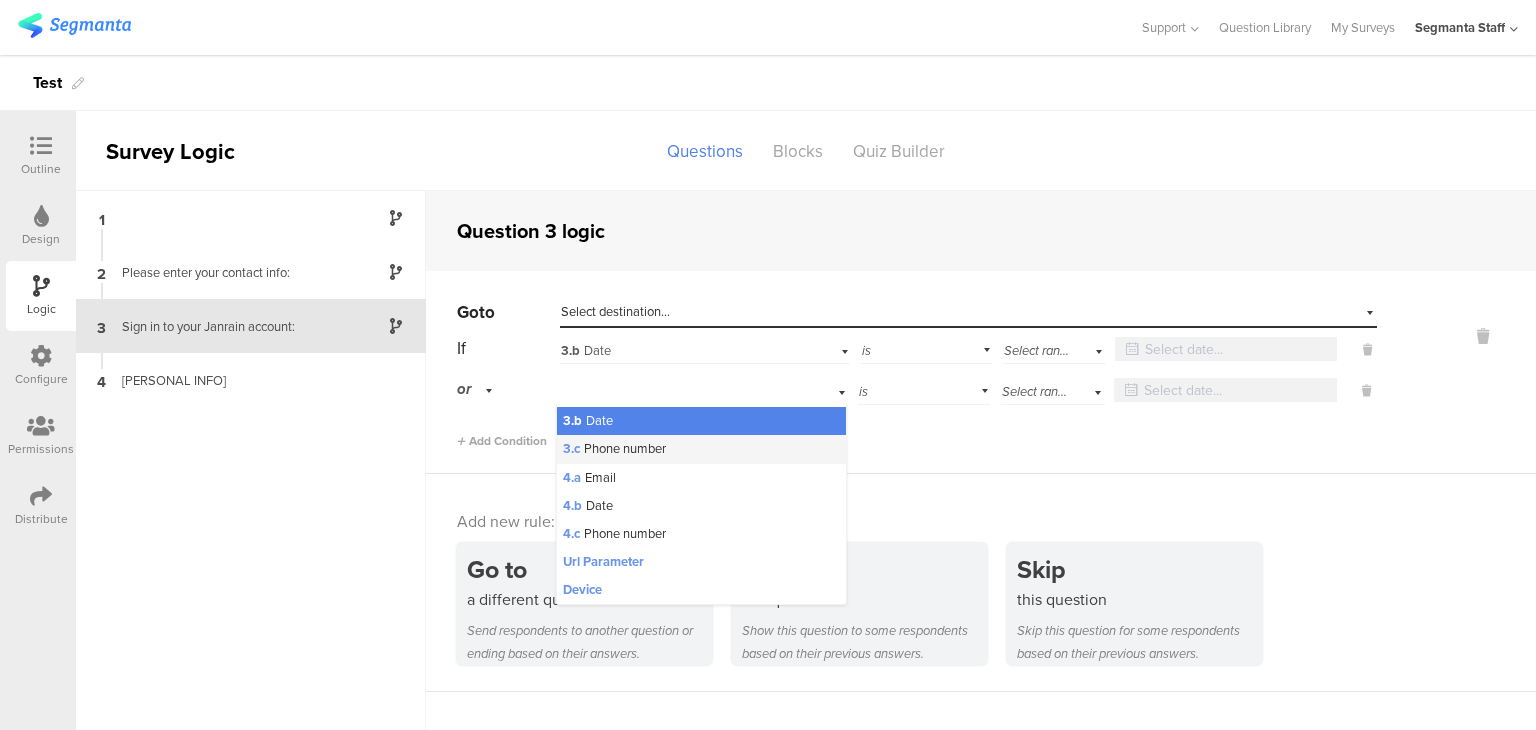 click on "3.c  [PHONE]" at bounding box center [567, 251] 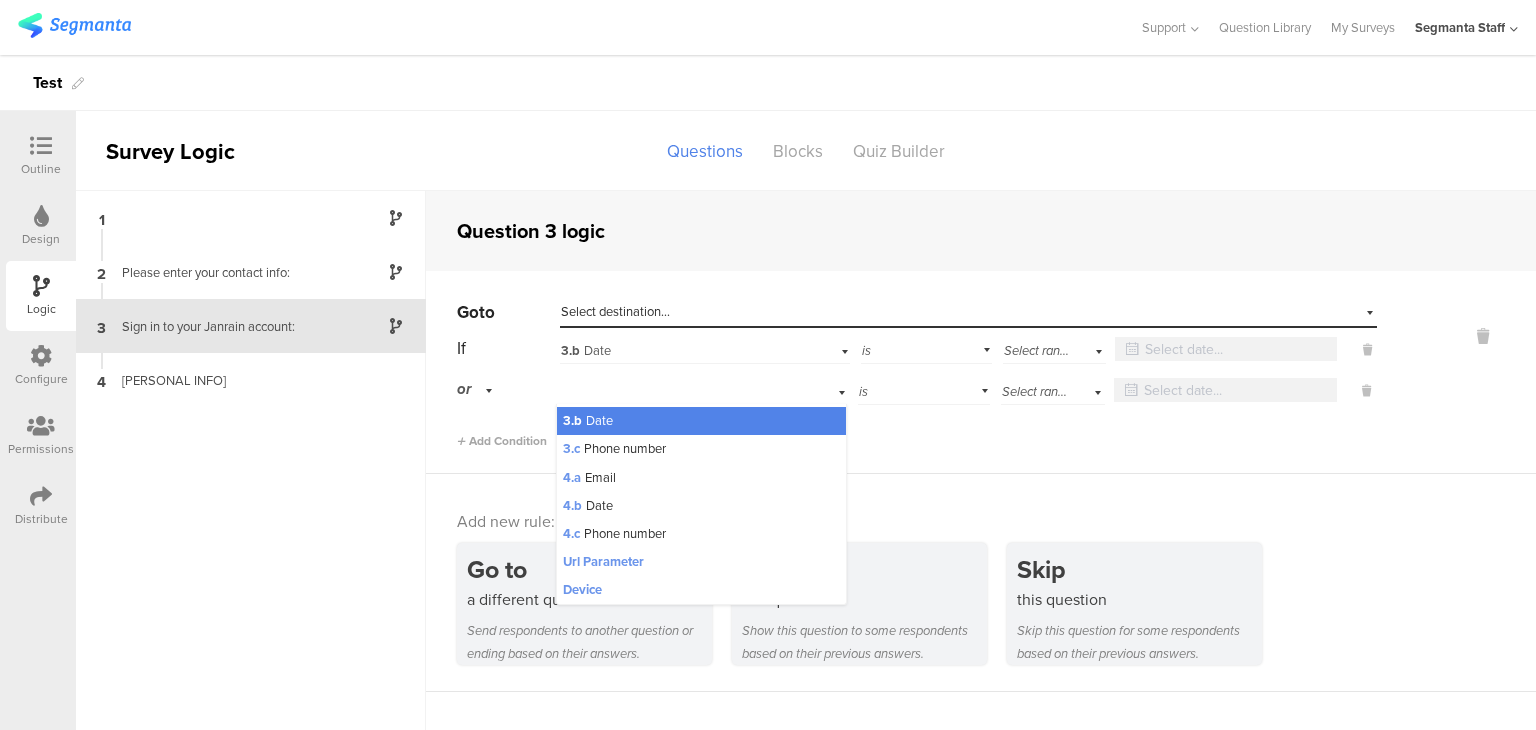 scroll, scrollTop: 0, scrollLeft: 0, axis: both 